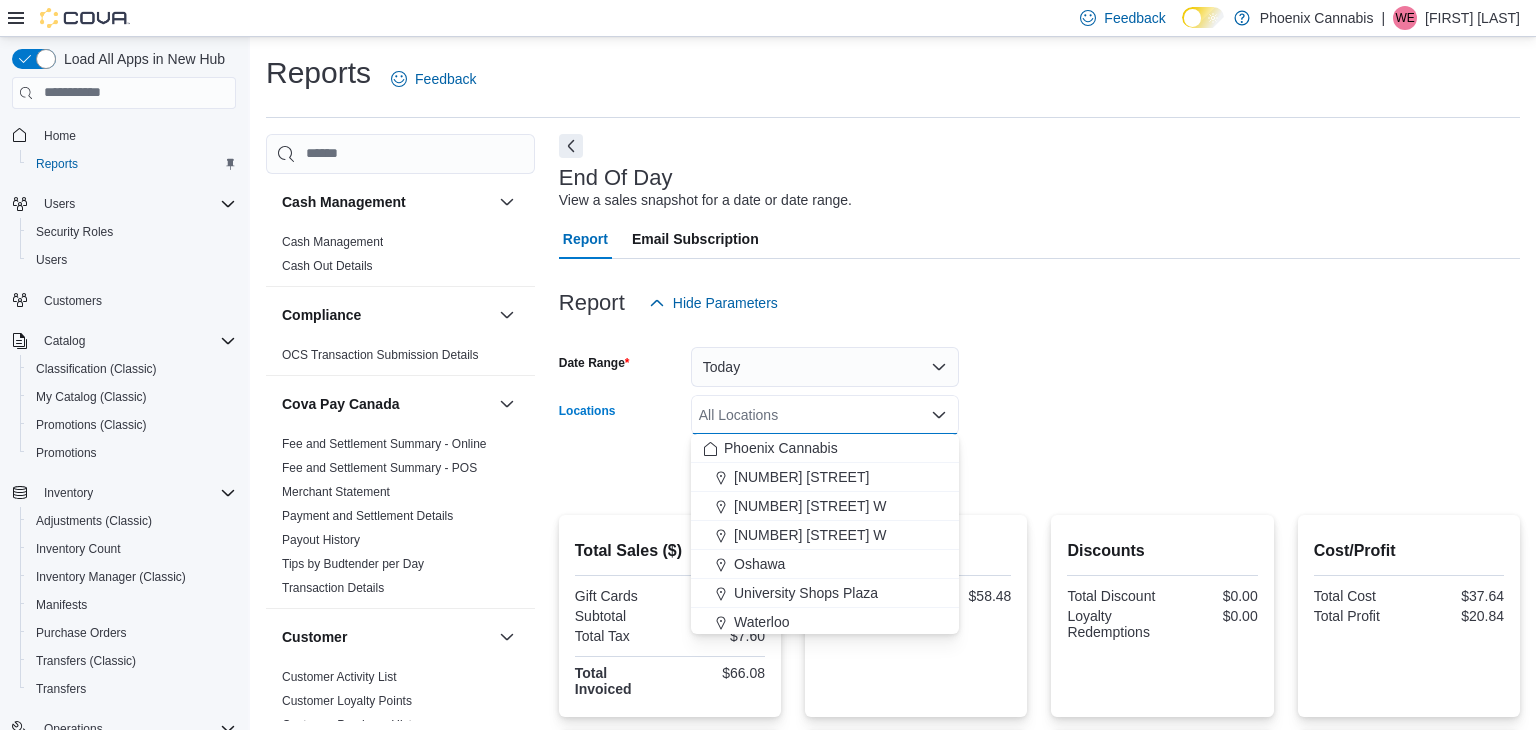 scroll, scrollTop: 0, scrollLeft: 0, axis: both 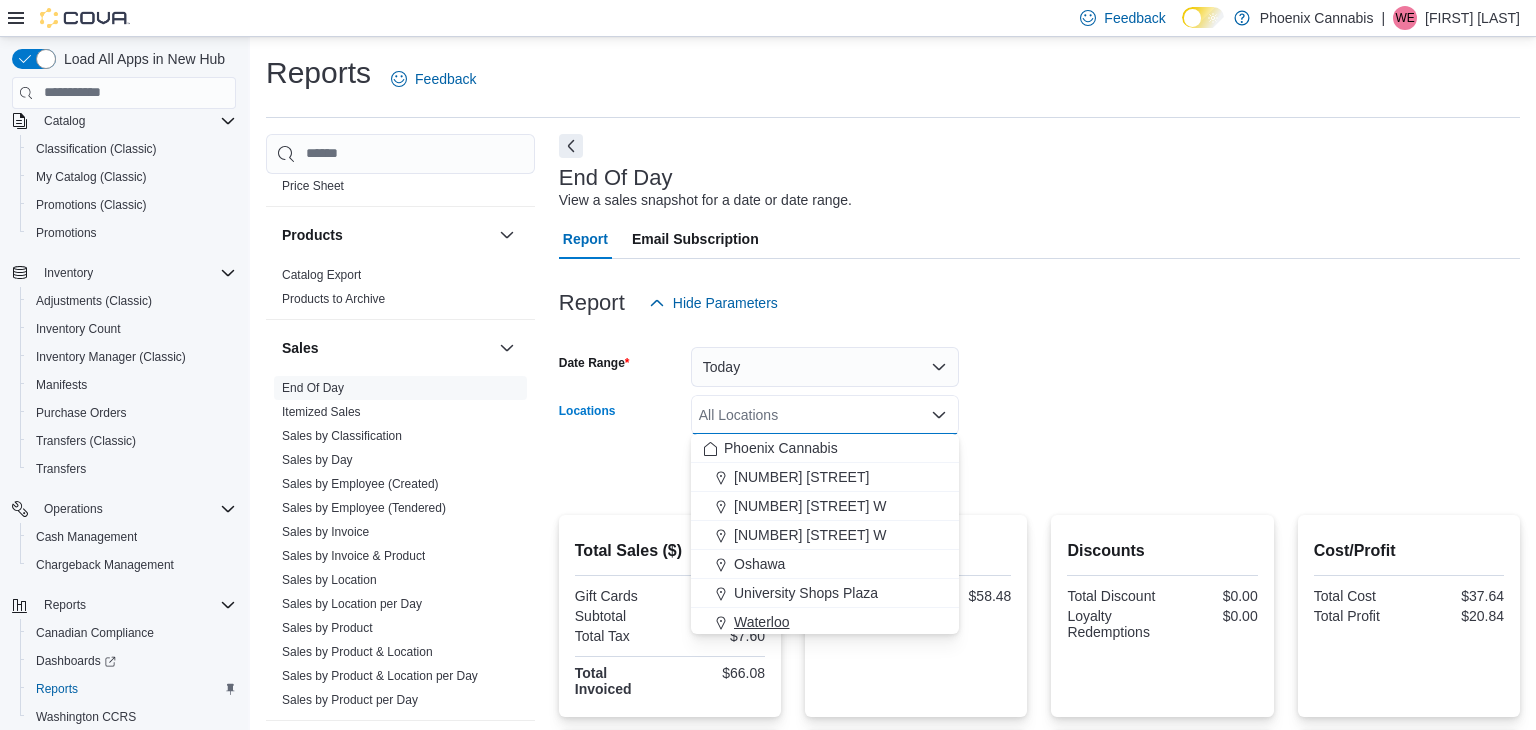 click on "Waterloo" at bounding box center (825, 622) 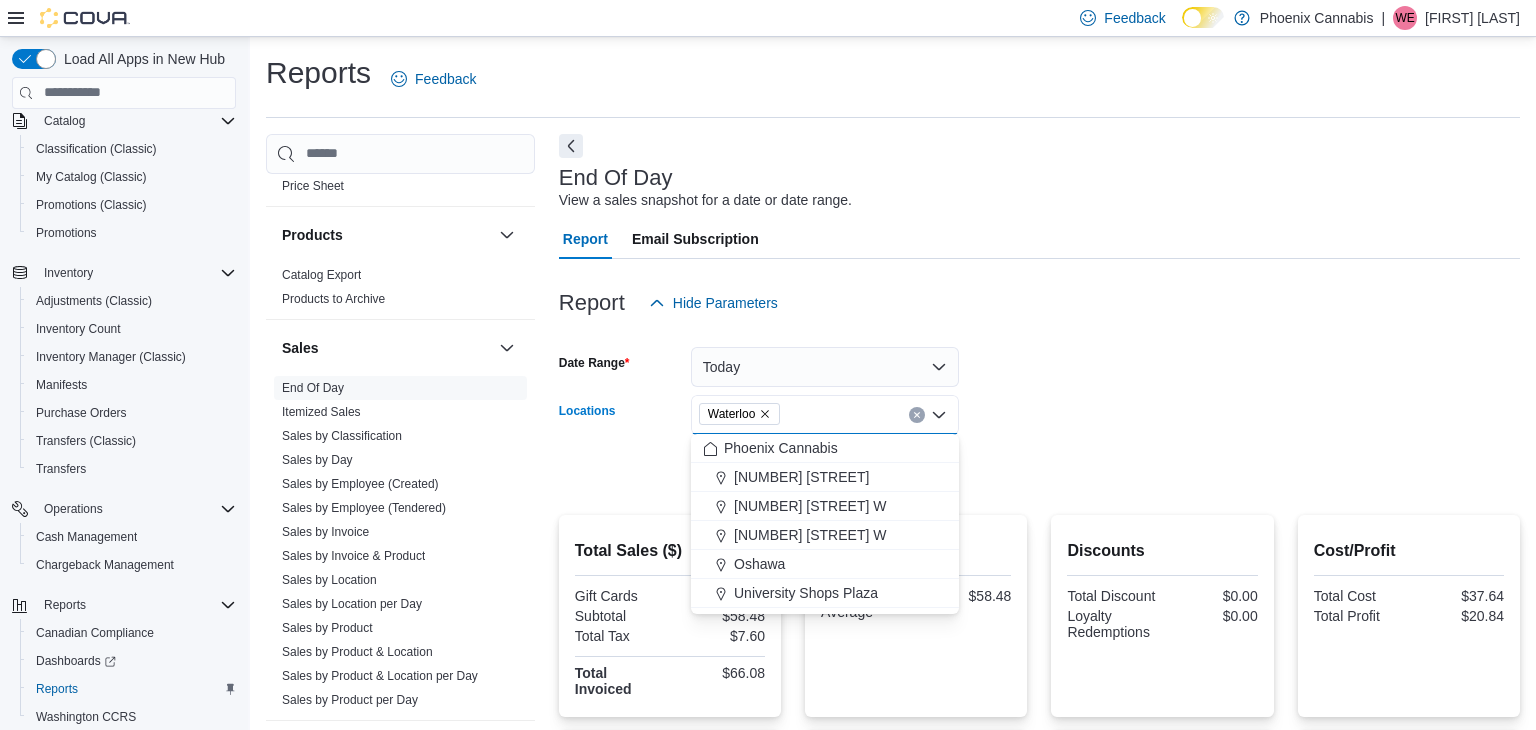 click on "Date Range Today Locations [CITY] Combo box. Selected. [CITY]. Press Backspace to delete [CITY]. Combo box input. All Locations. Type some text or, to display a list of choices, press Down Arrow. To exit the list of choices, press Escape. Export  Run Report" at bounding box center (1039, 407) 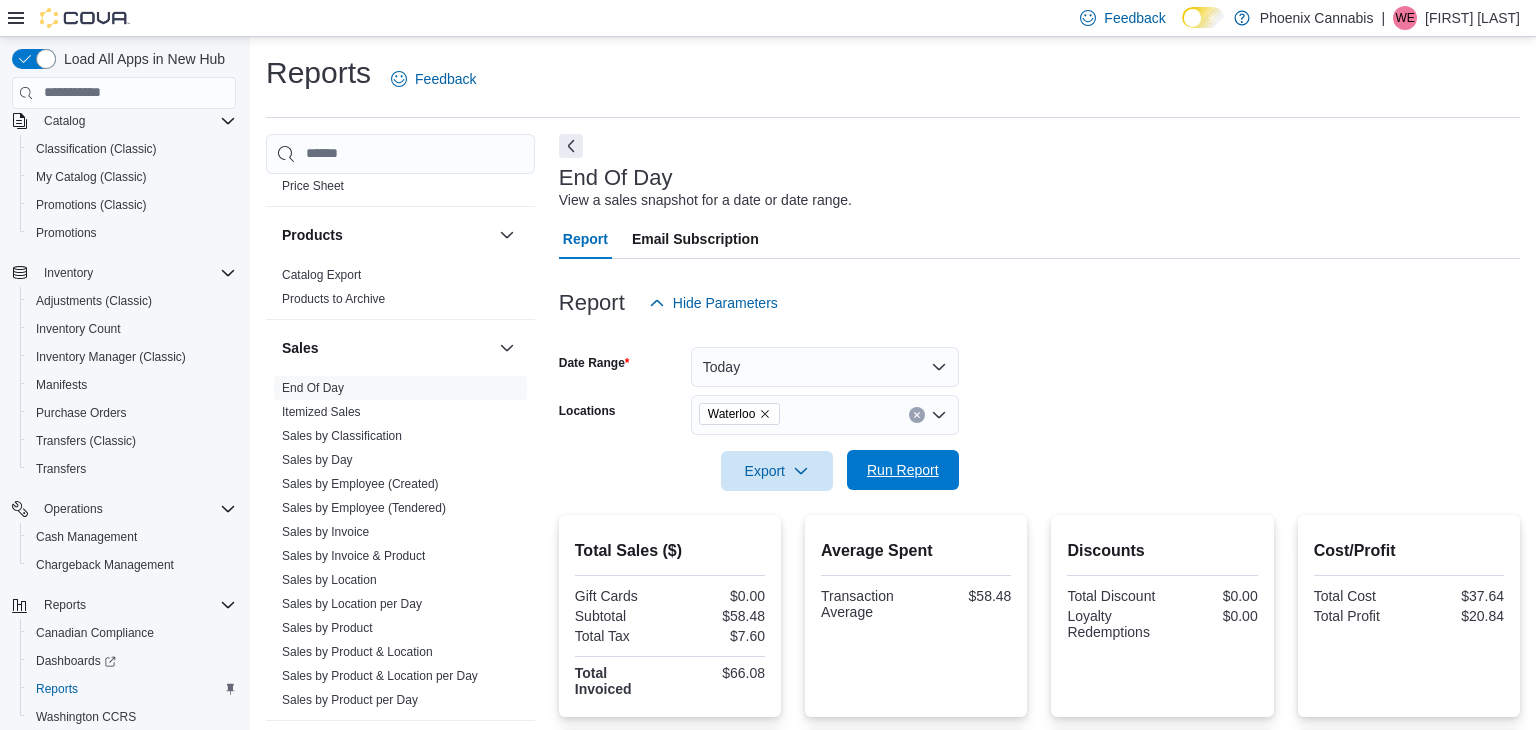 click on "Run Report" at bounding box center [903, 470] 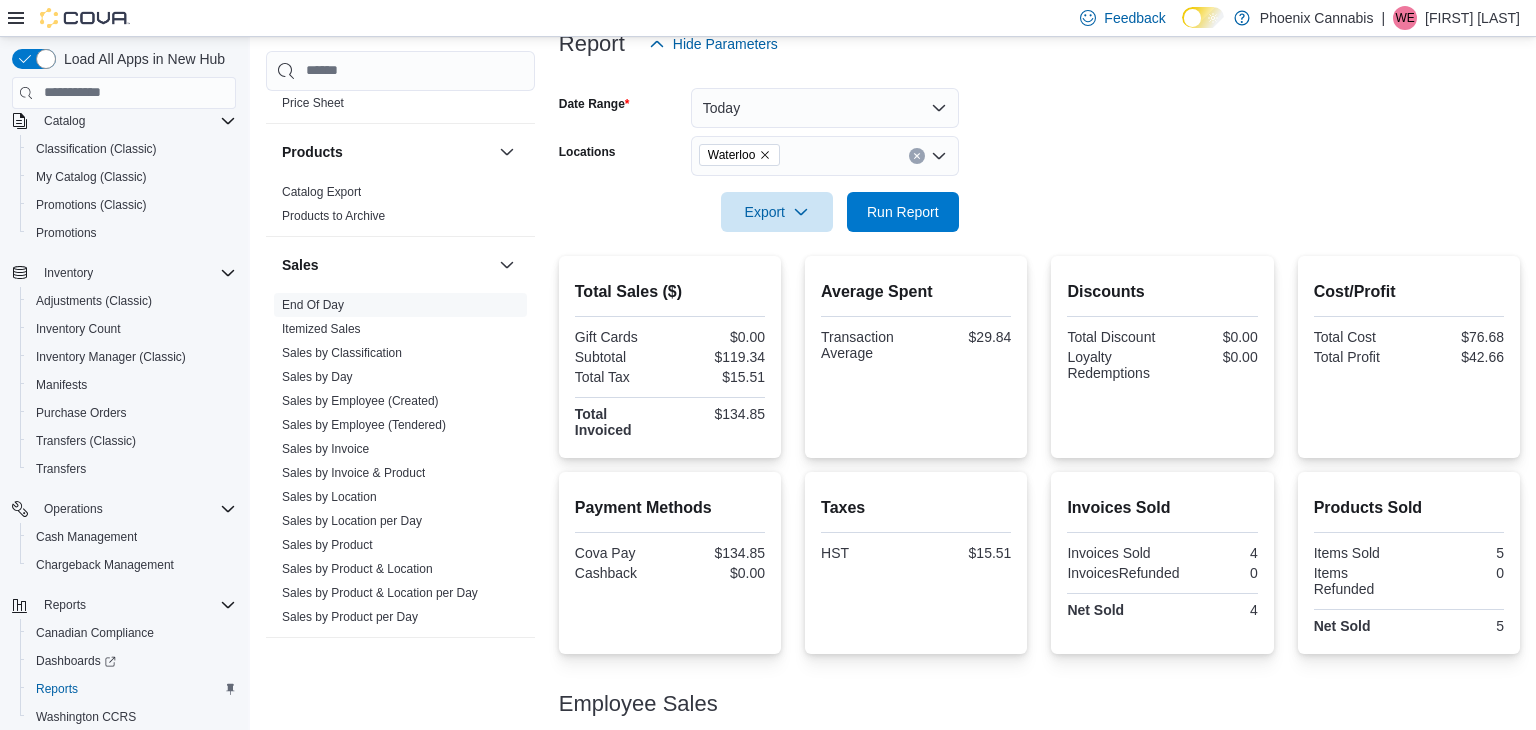 scroll, scrollTop: 255, scrollLeft: 0, axis: vertical 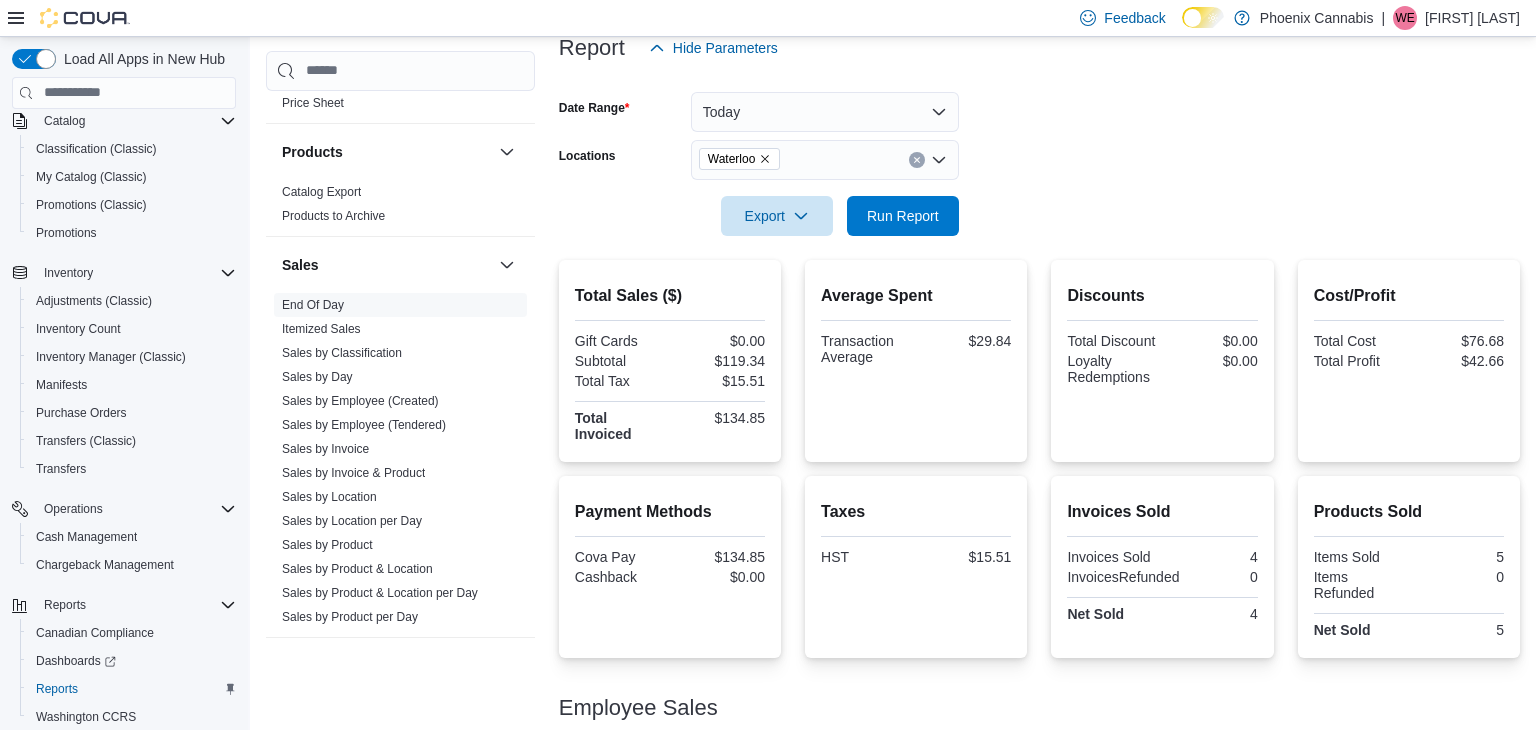 click 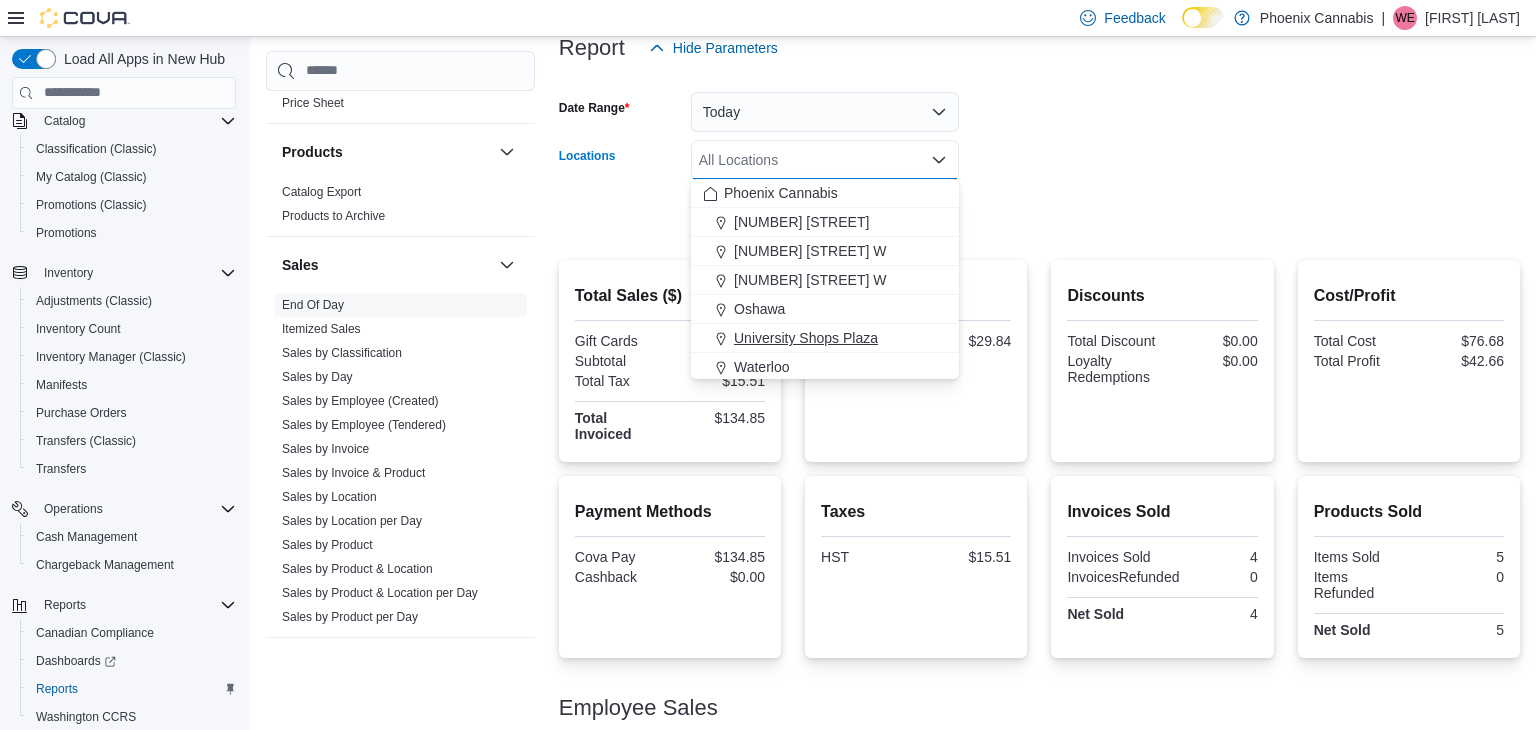 click on "University Shops Plaza" at bounding box center [806, 338] 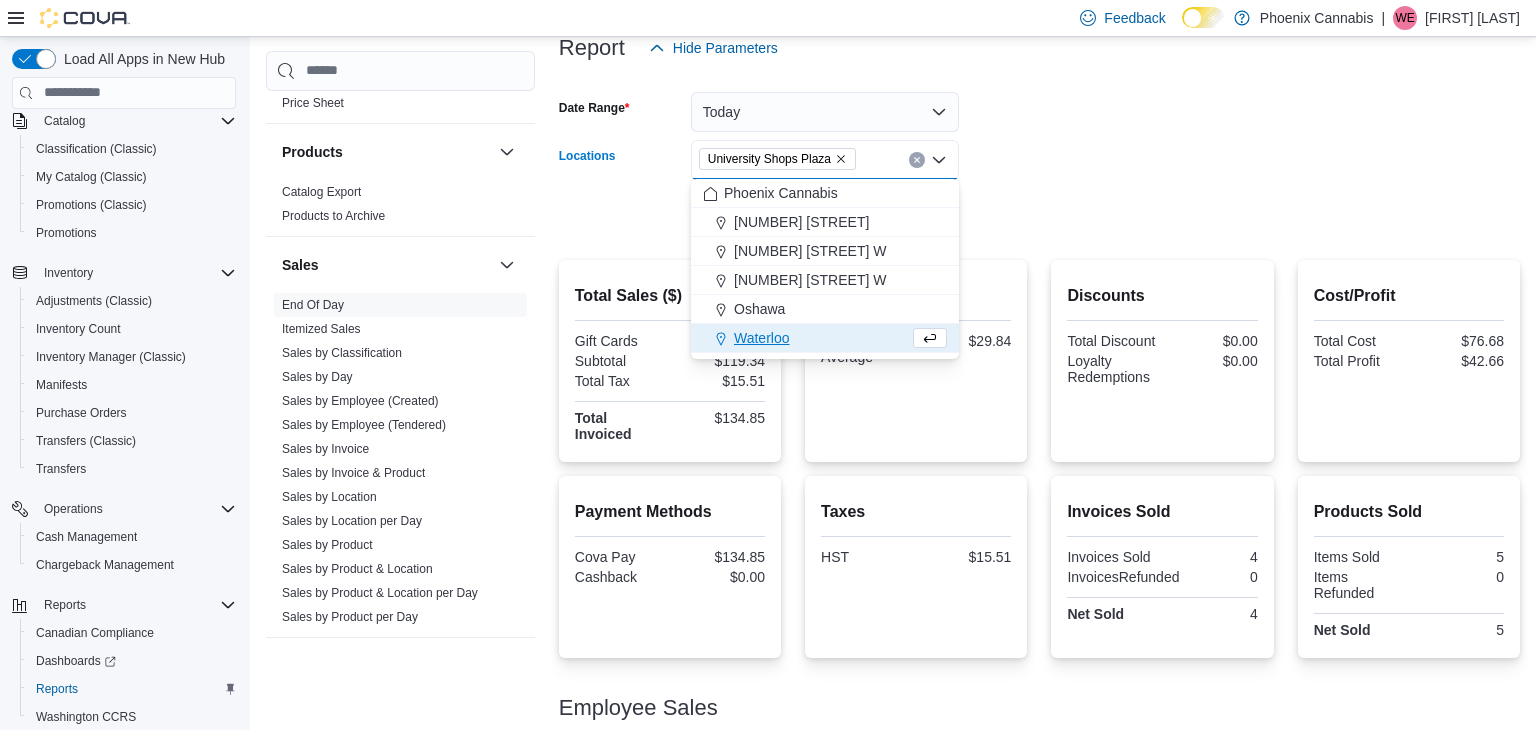 click at bounding box center [1039, 248] 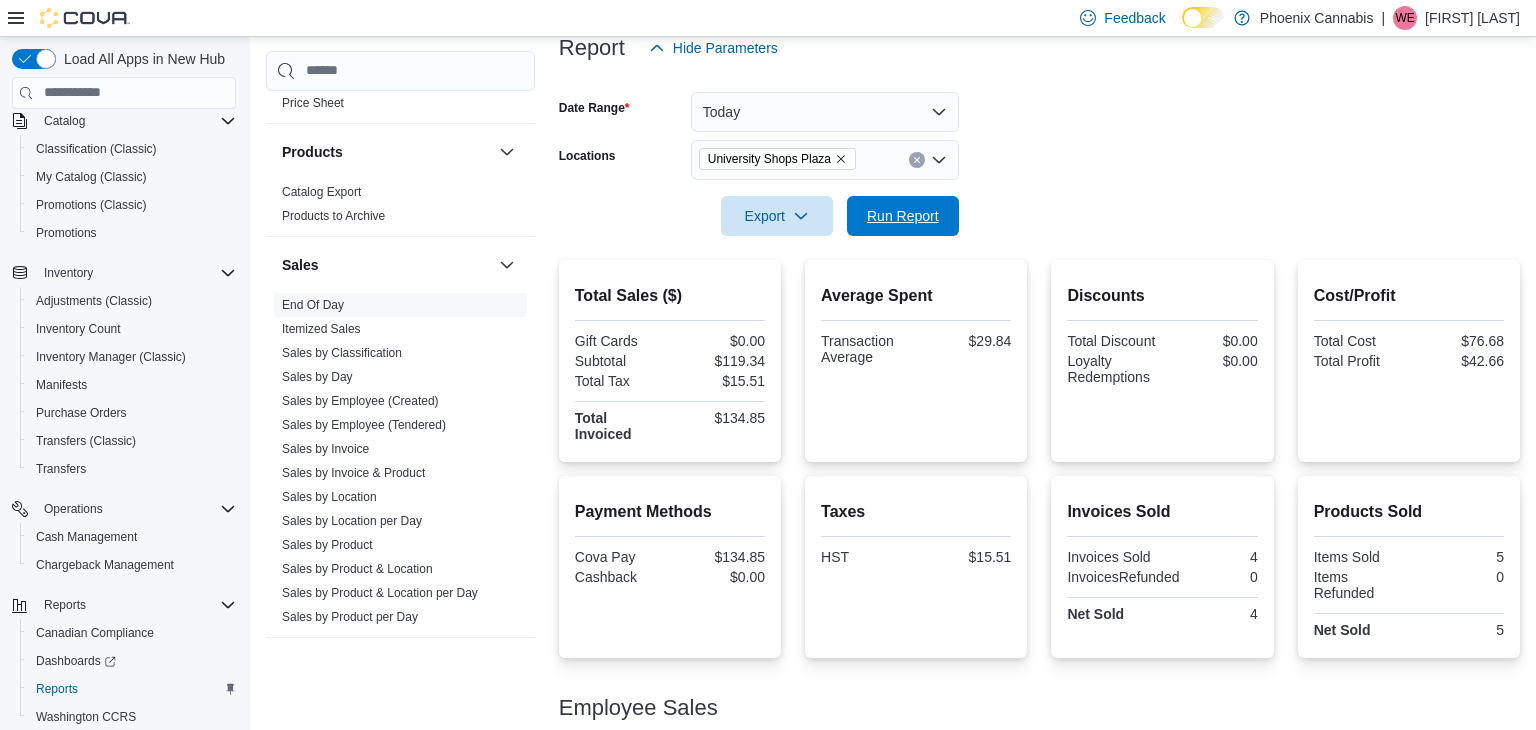 click on "Run Report" at bounding box center (903, 216) 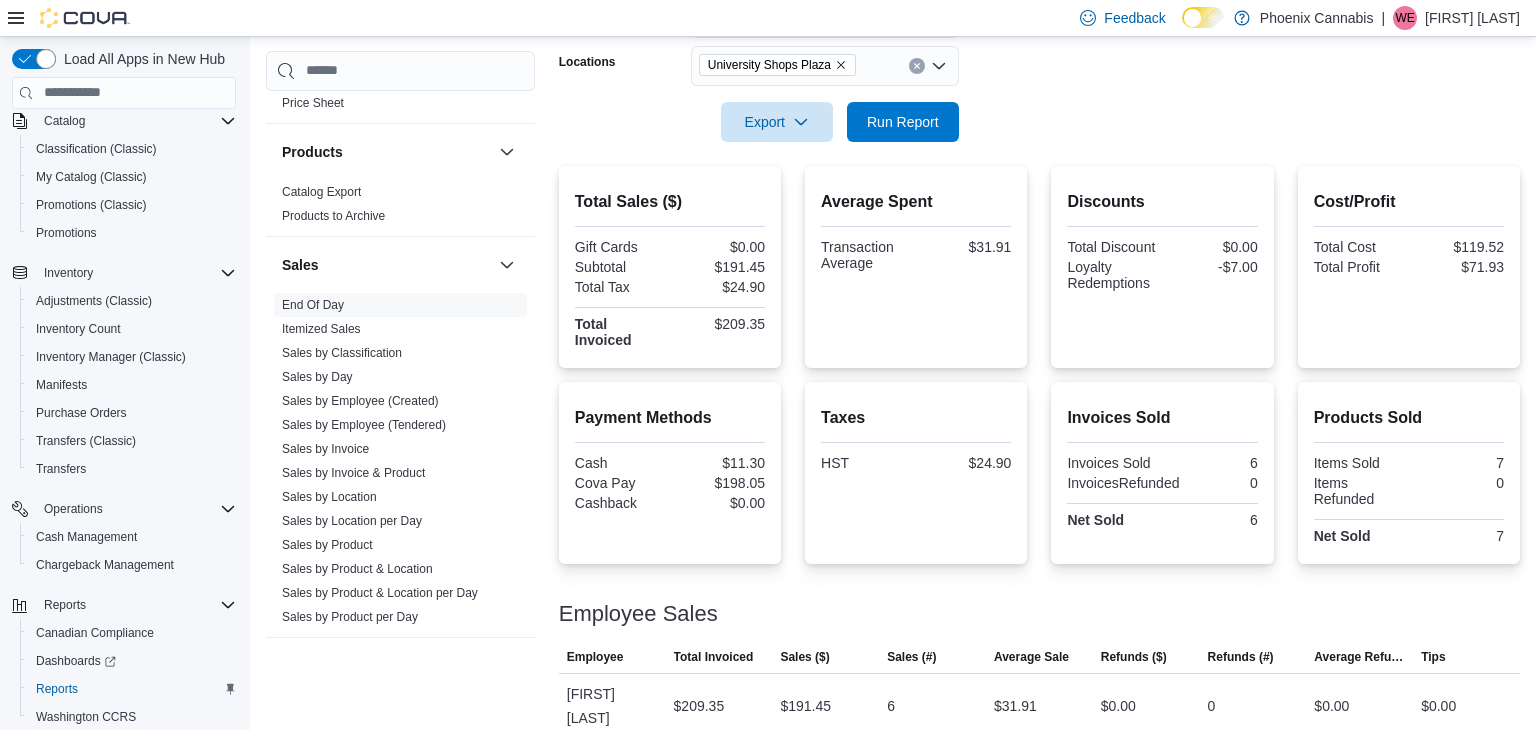 scroll, scrollTop: 0, scrollLeft: 0, axis: both 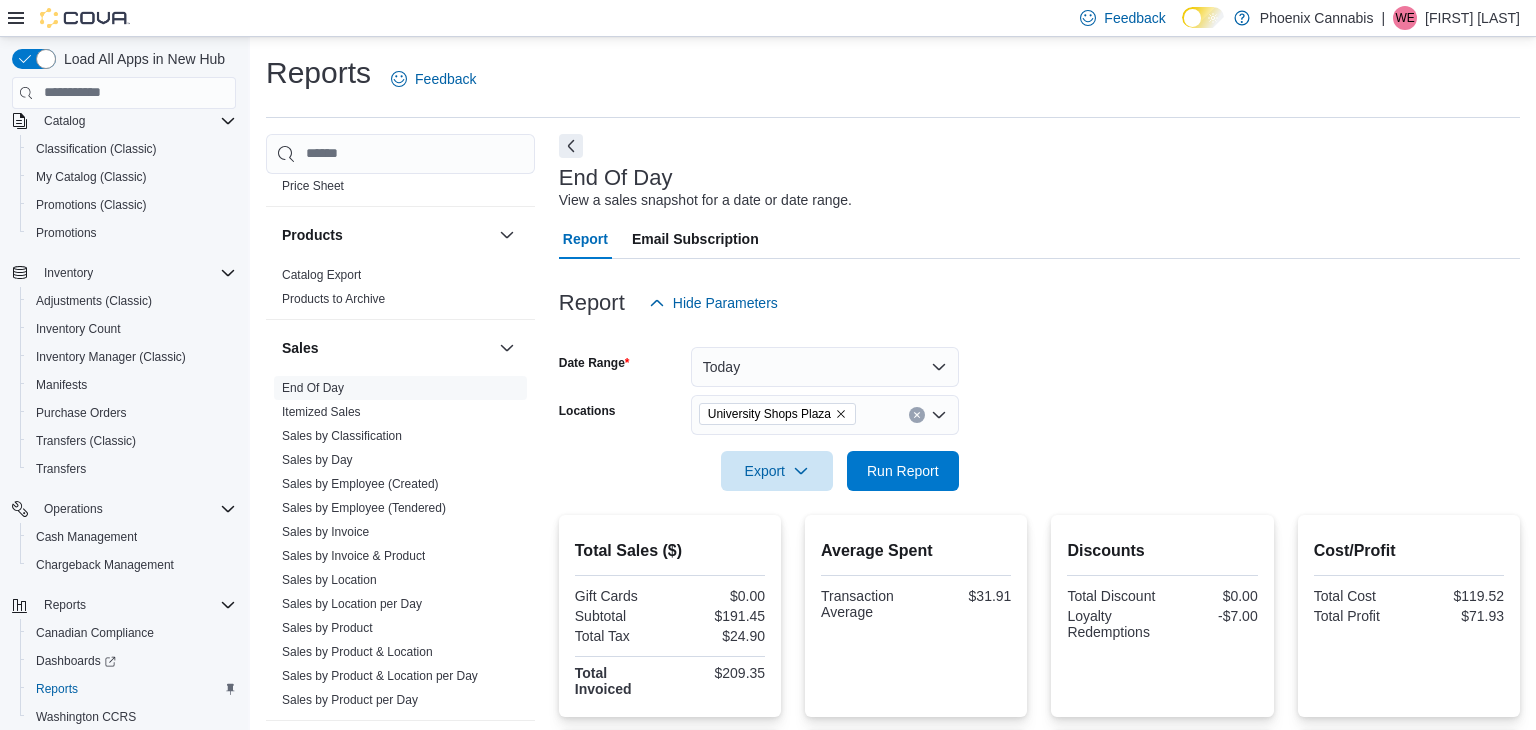 click 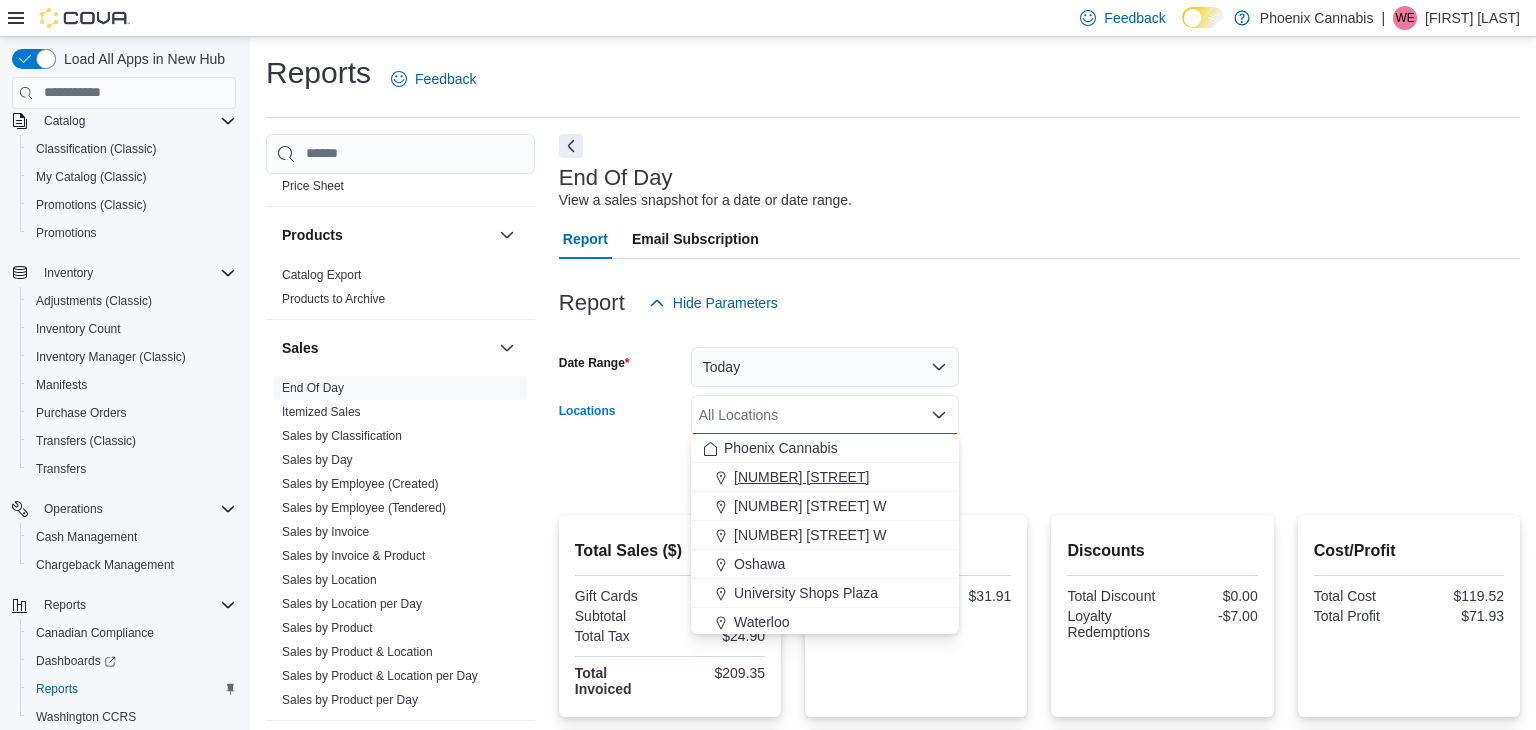 click on "[NUMBER] [STREET]" at bounding box center [825, 477] 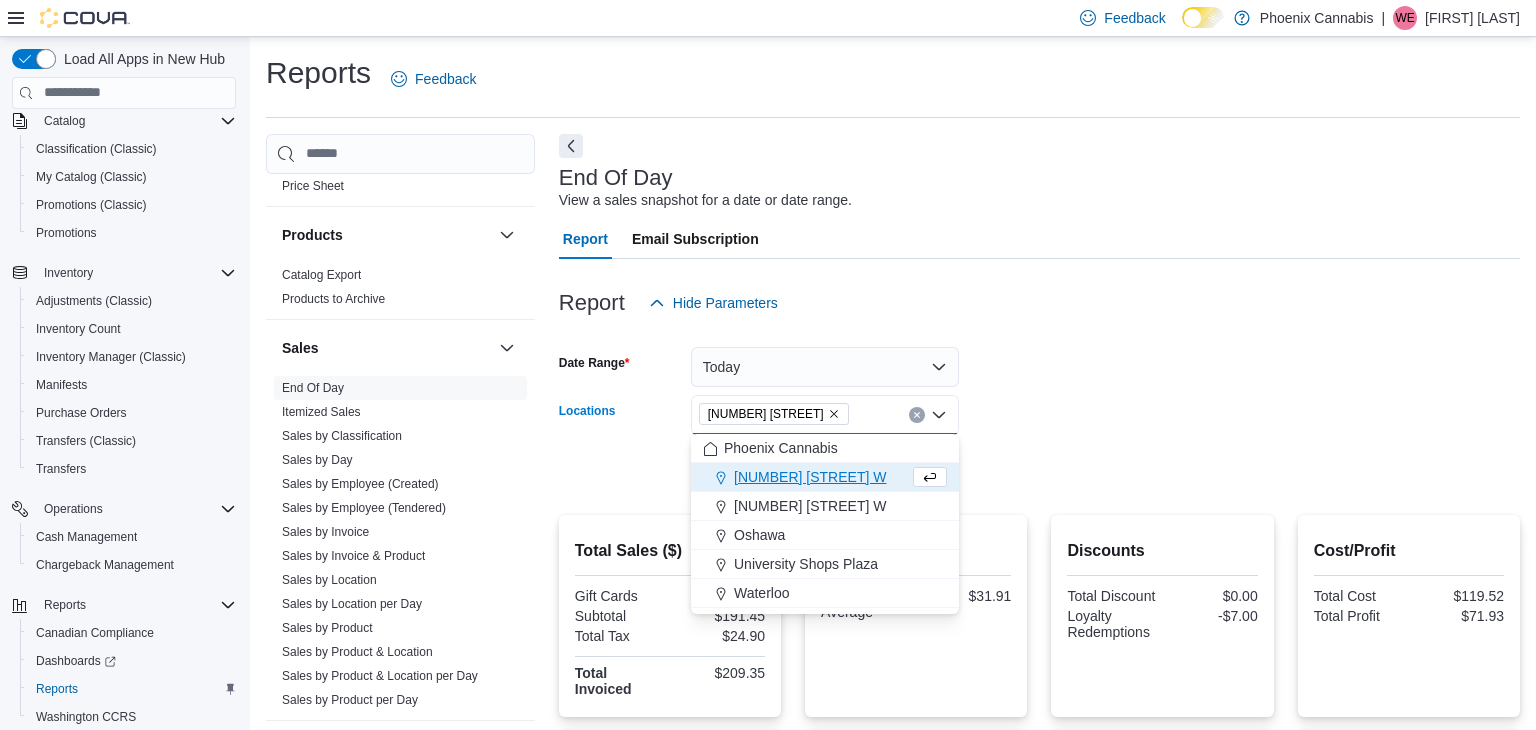 click at bounding box center (1039, 443) 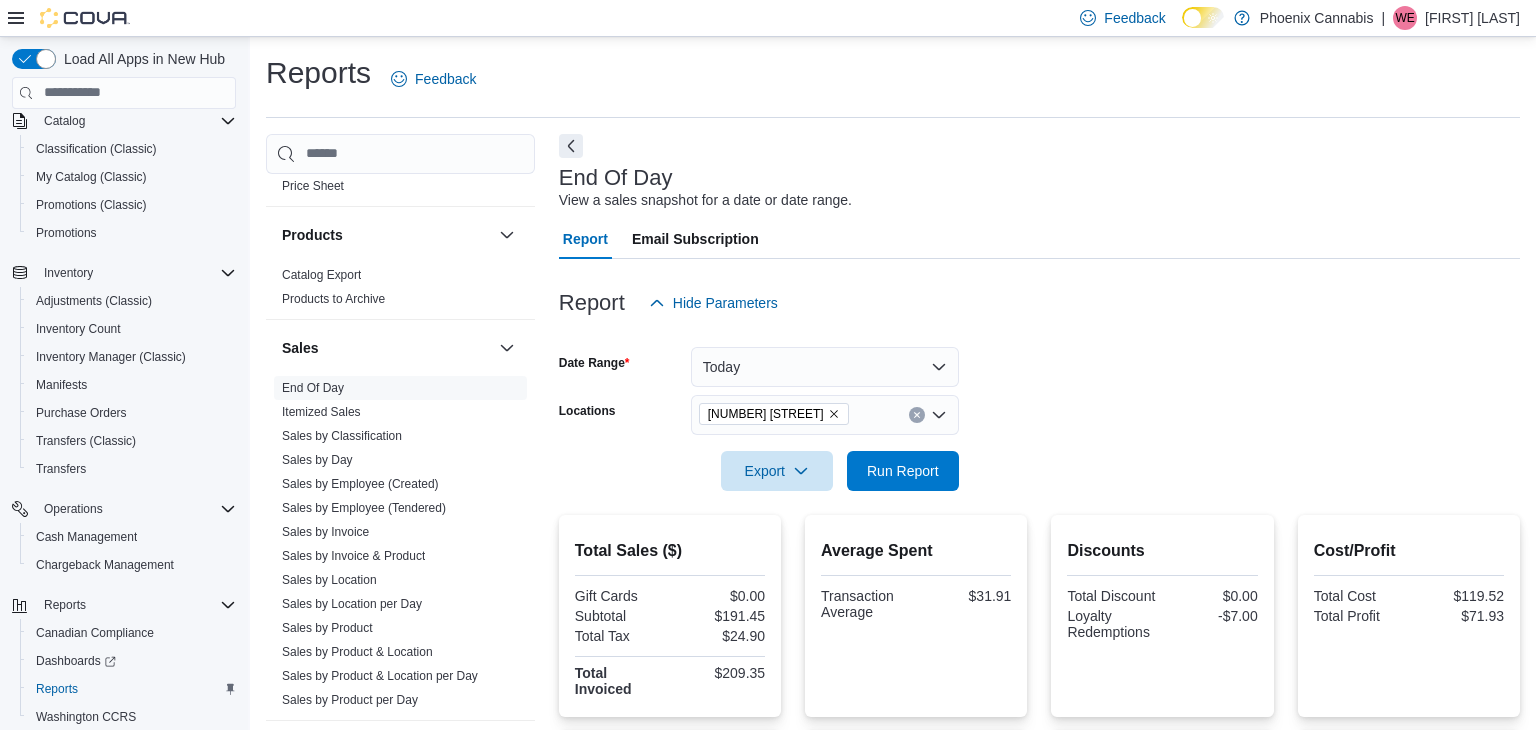 click 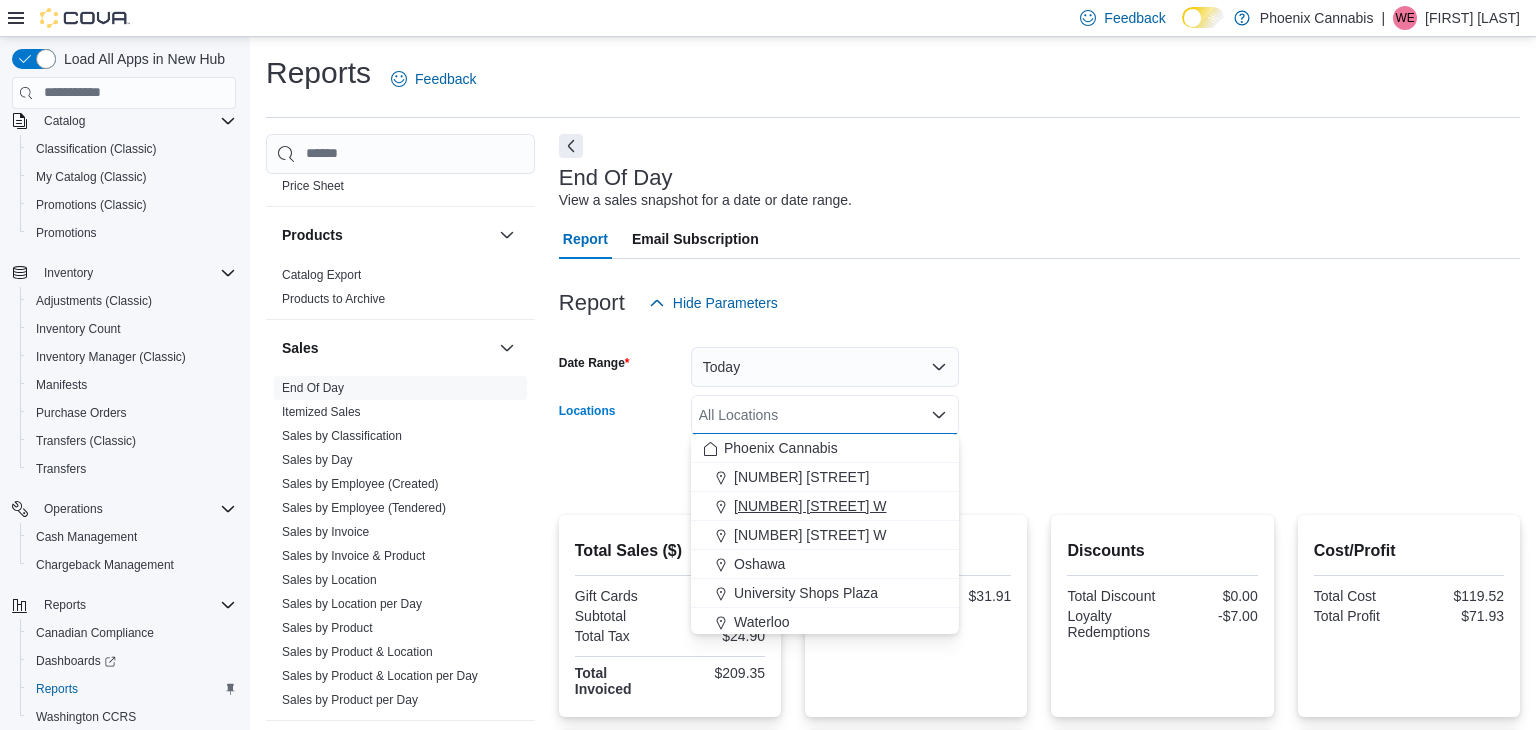 click on "[NUMBER] [STREET] W" at bounding box center [810, 506] 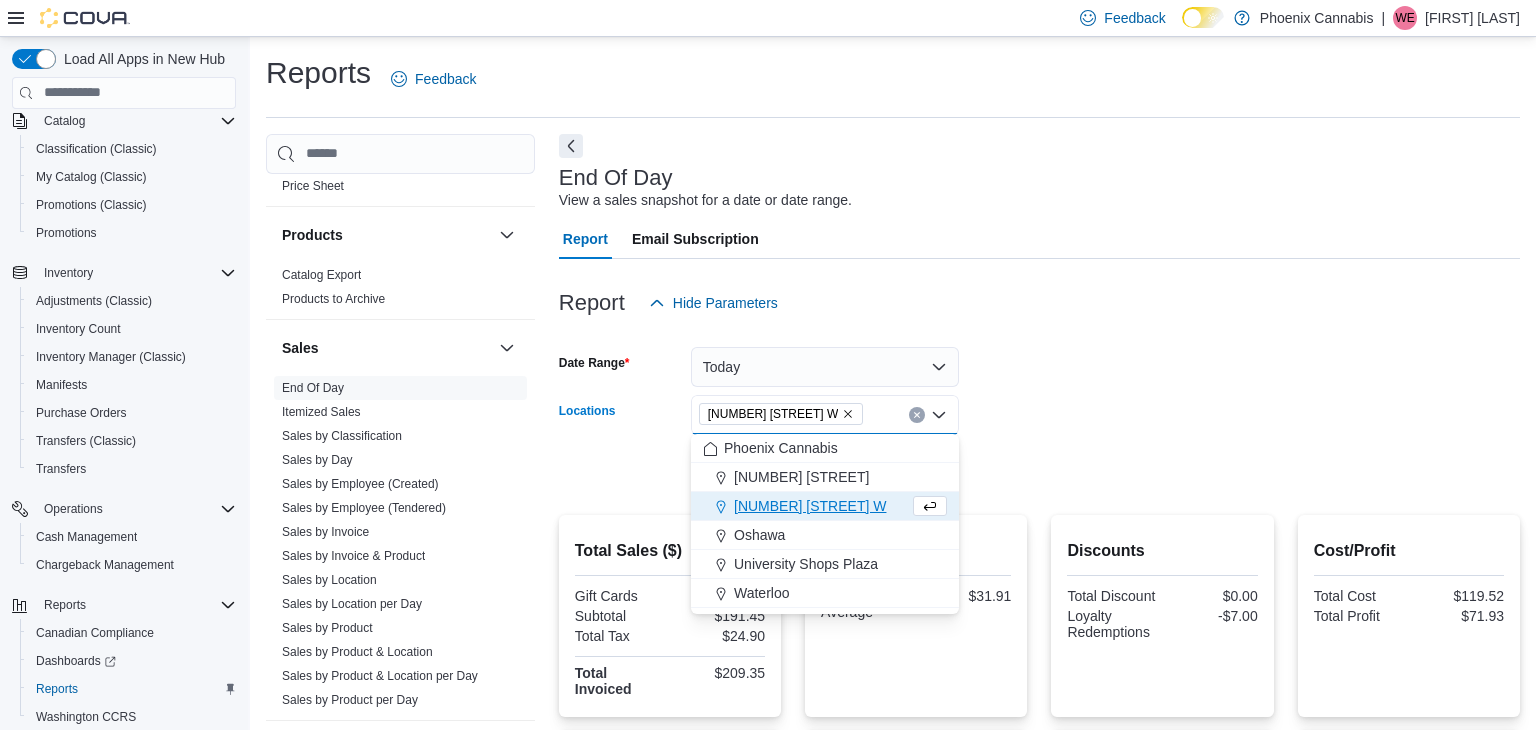click on "Date Range Today Locations [NUMBER] [STREET] W Combo box. Selected. [NUMBER] [STREET] W. Press Backspace to delete [NUMBER] [STREET] W. Combo box input. All Locations. Type some text or, to display a list of choices, press Down Arrow. To exit the list of choices, press Escape. Export  Run Report" at bounding box center [1039, 407] 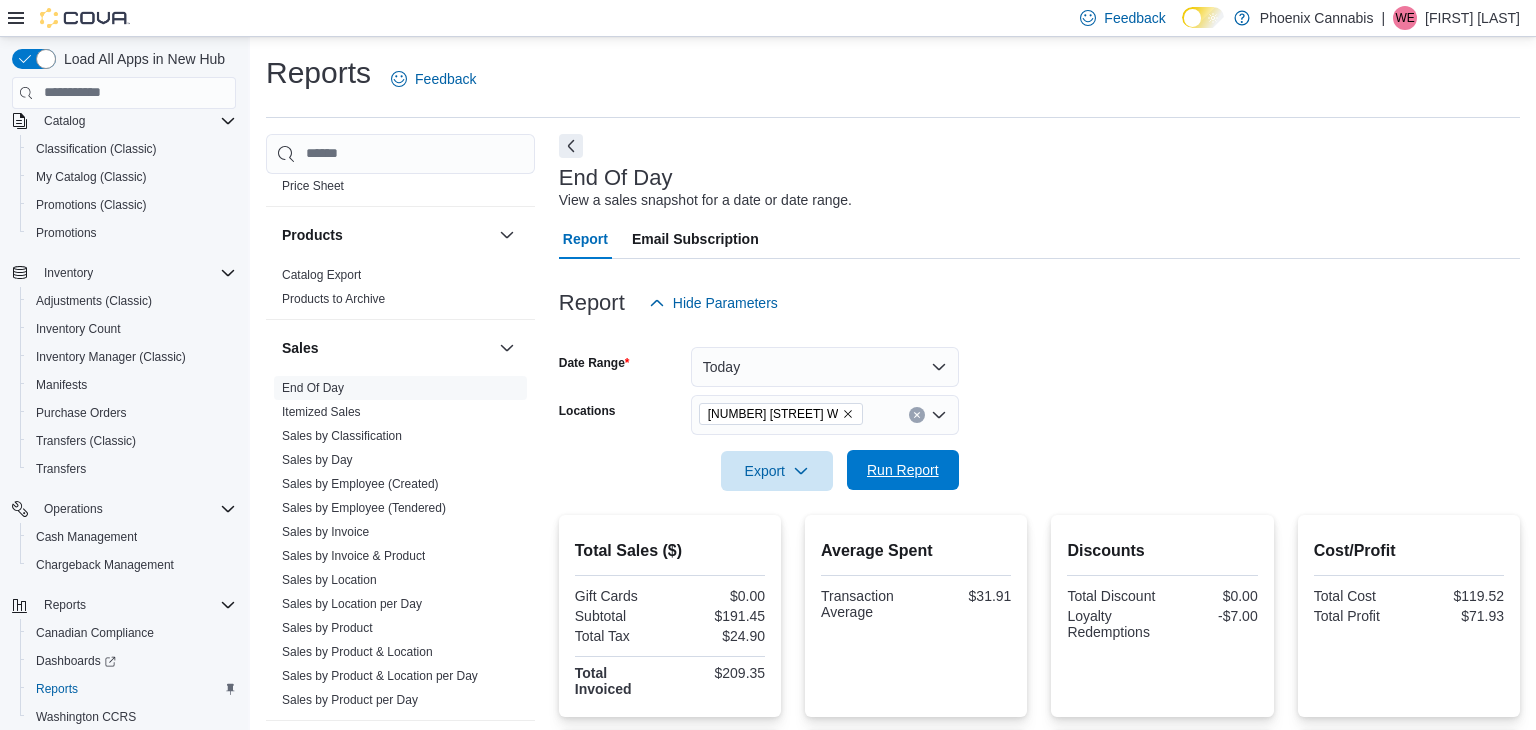 click on "Run Report" at bounding box center (903, 470) 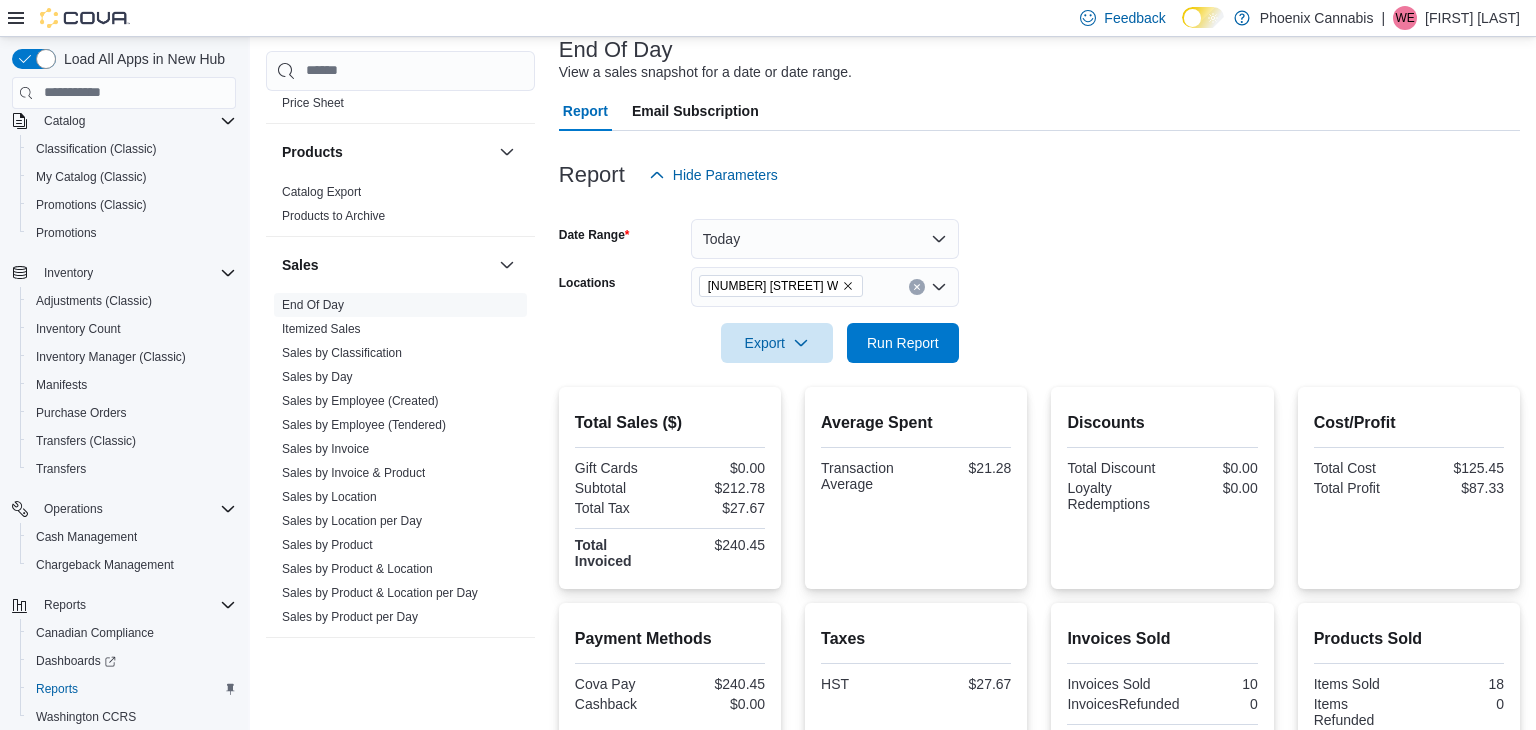 scroll, scrollTop: 0, scrollLeft: 0, axis: both 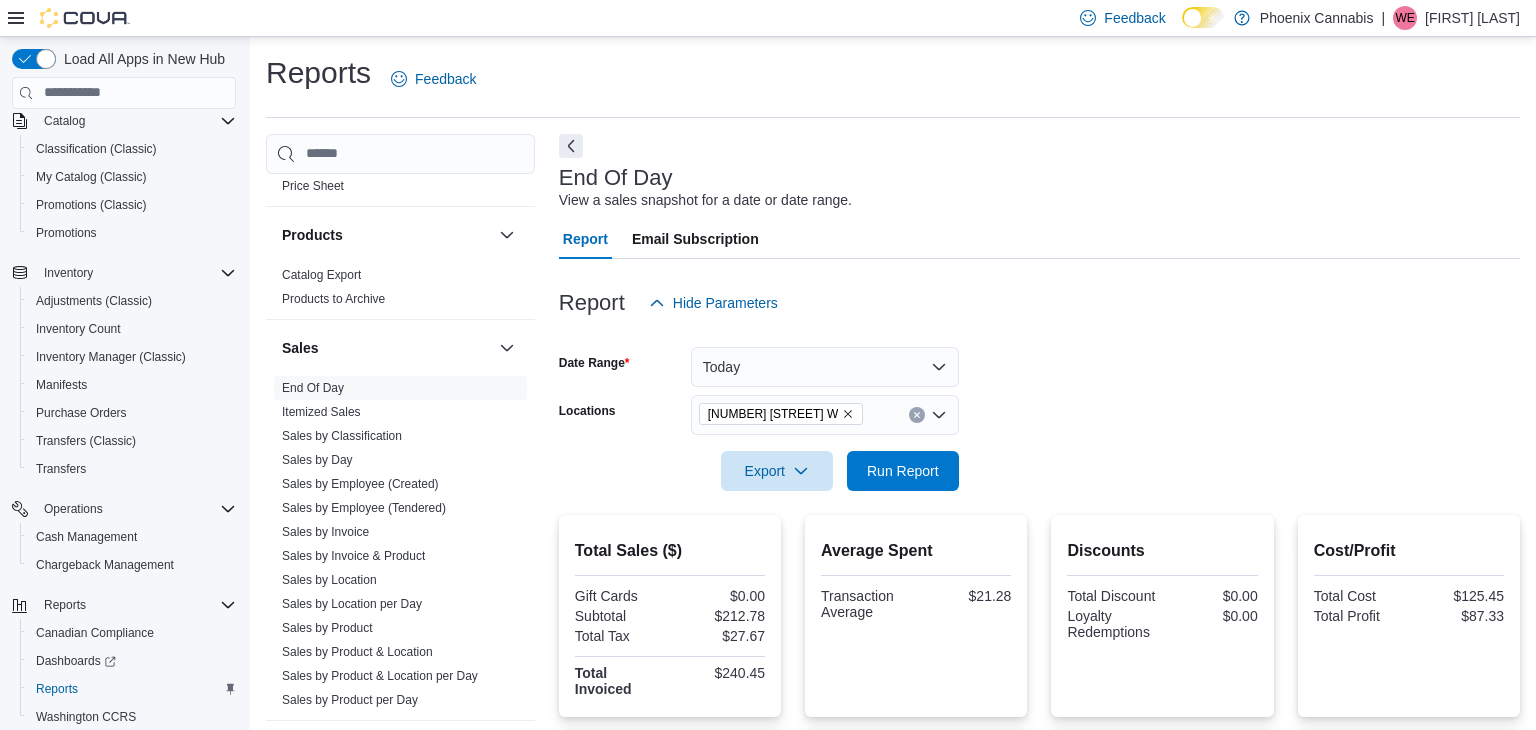 click 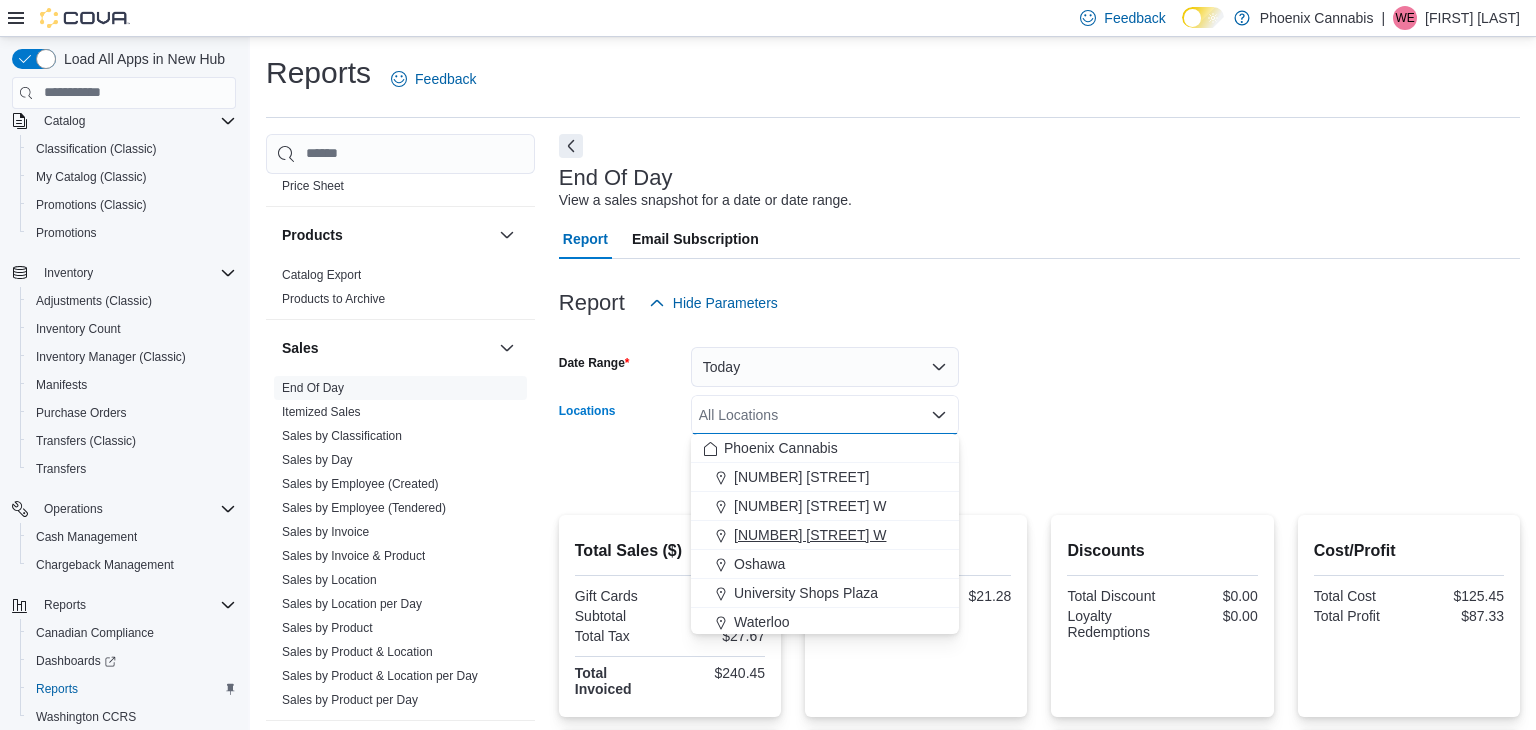 click on "[NUMBER] [STREET] W" at bounding box center [810, 535] 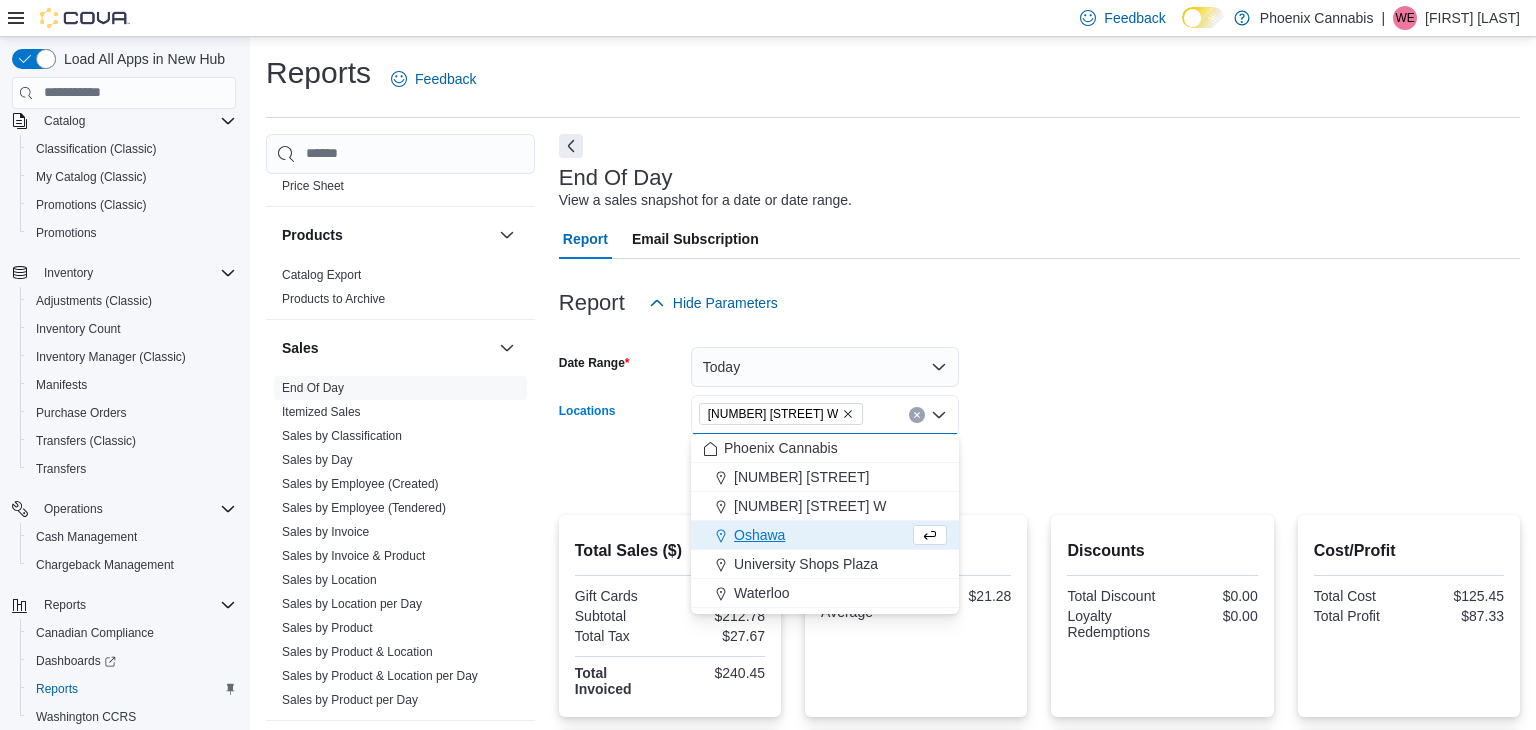 click on "Date Range Today Locations [NUMBER] [STREET] W Combo box. Selected. [NUMBER] [STREET] W. Press Backspace to delete [NUMBER] [STREET] W. Combo box input. All Locations. Type some text or, to display a list of choices, press Down Arrow. To exit the list of choices, press Escape. Export  Run Report" at bounding box center [1039, 407] 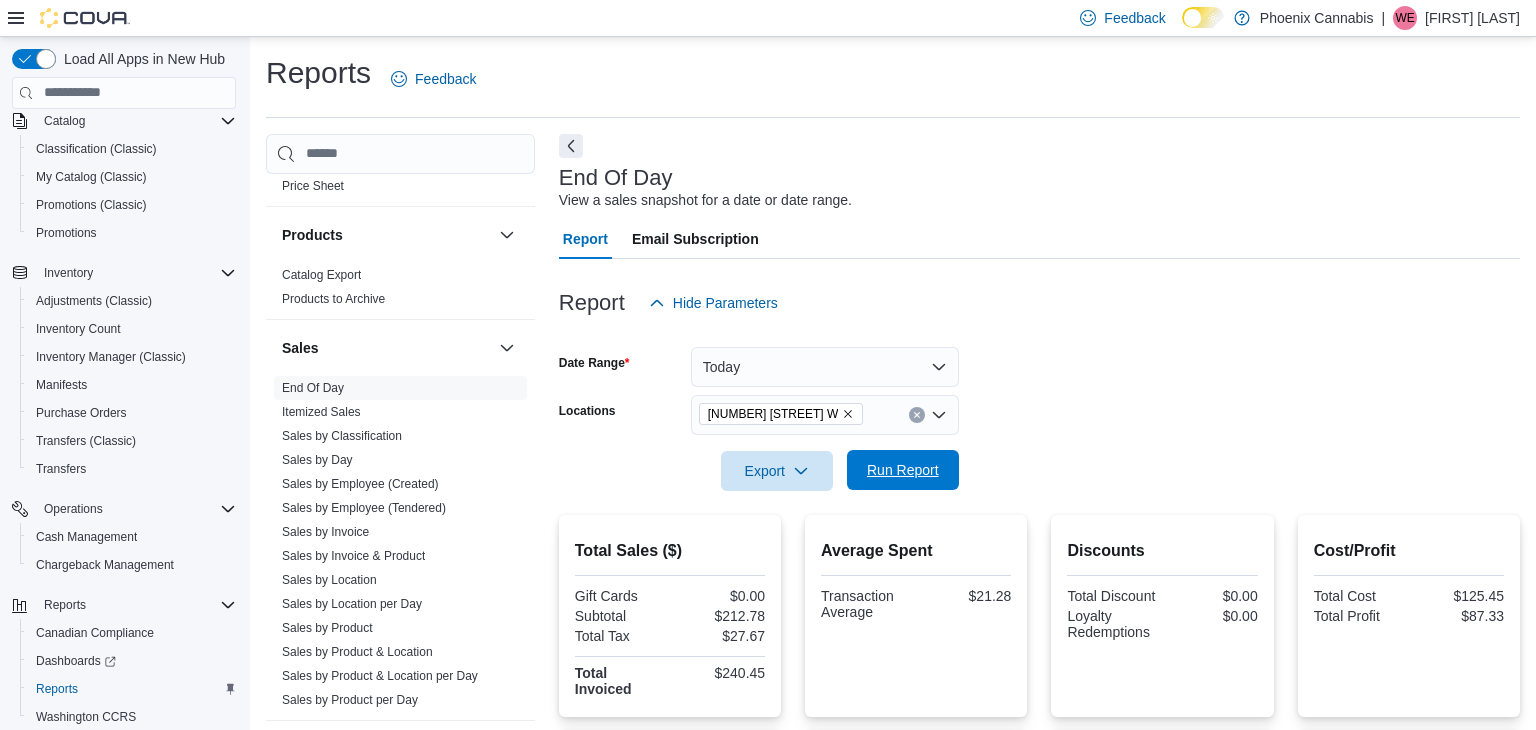 click on "Run Report" at bounding box center (903, 470) 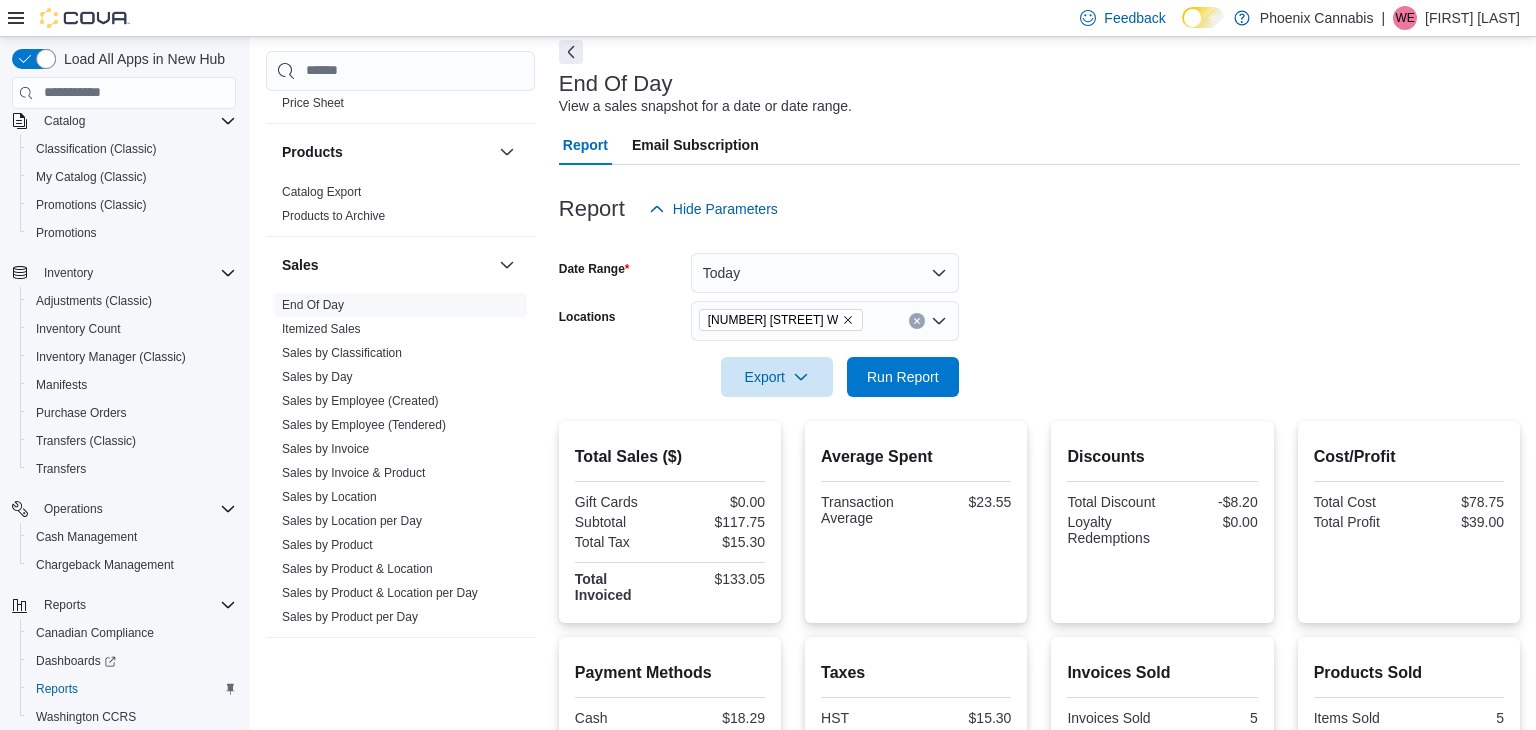 scroll, scrollTop: 84, scrollLeft: 0, axis: vertical 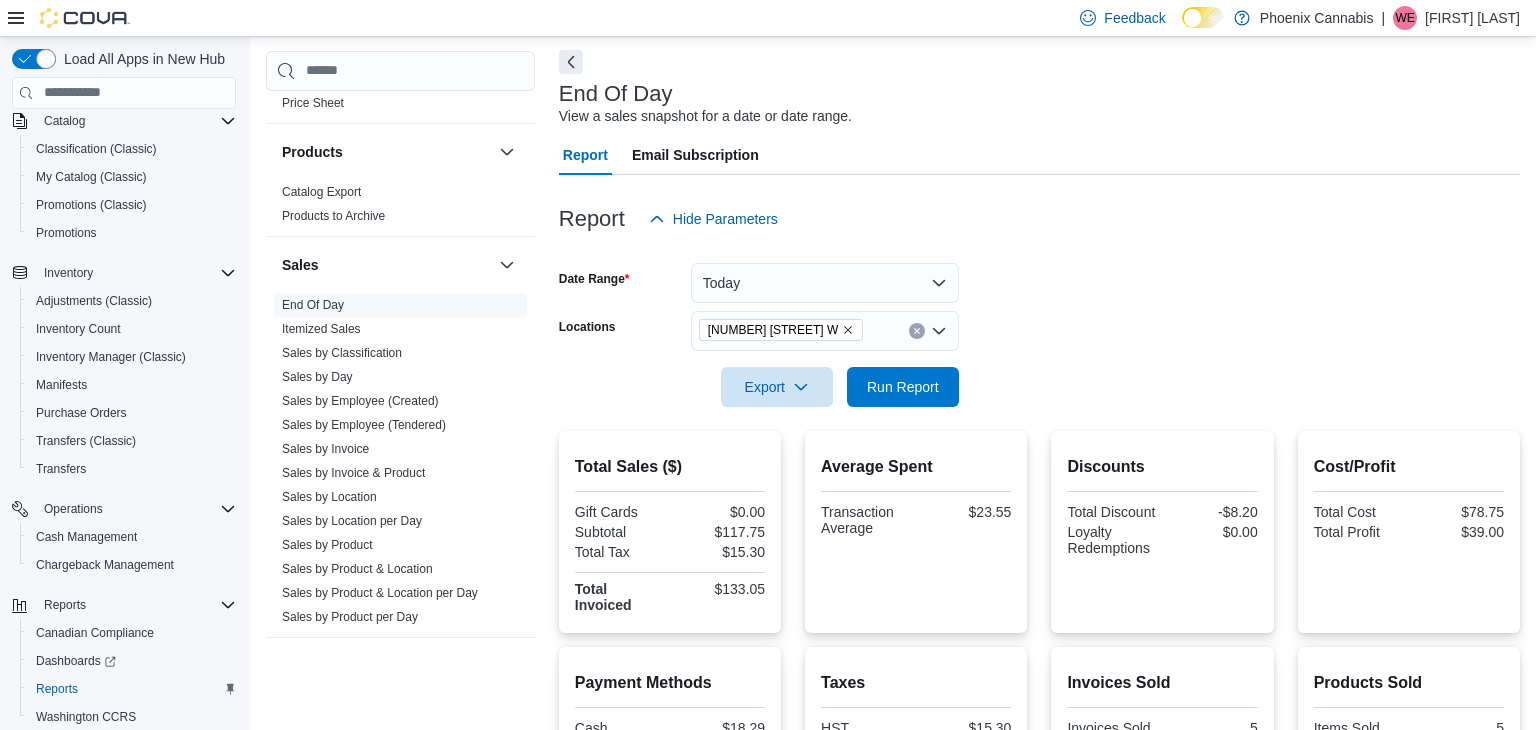 click 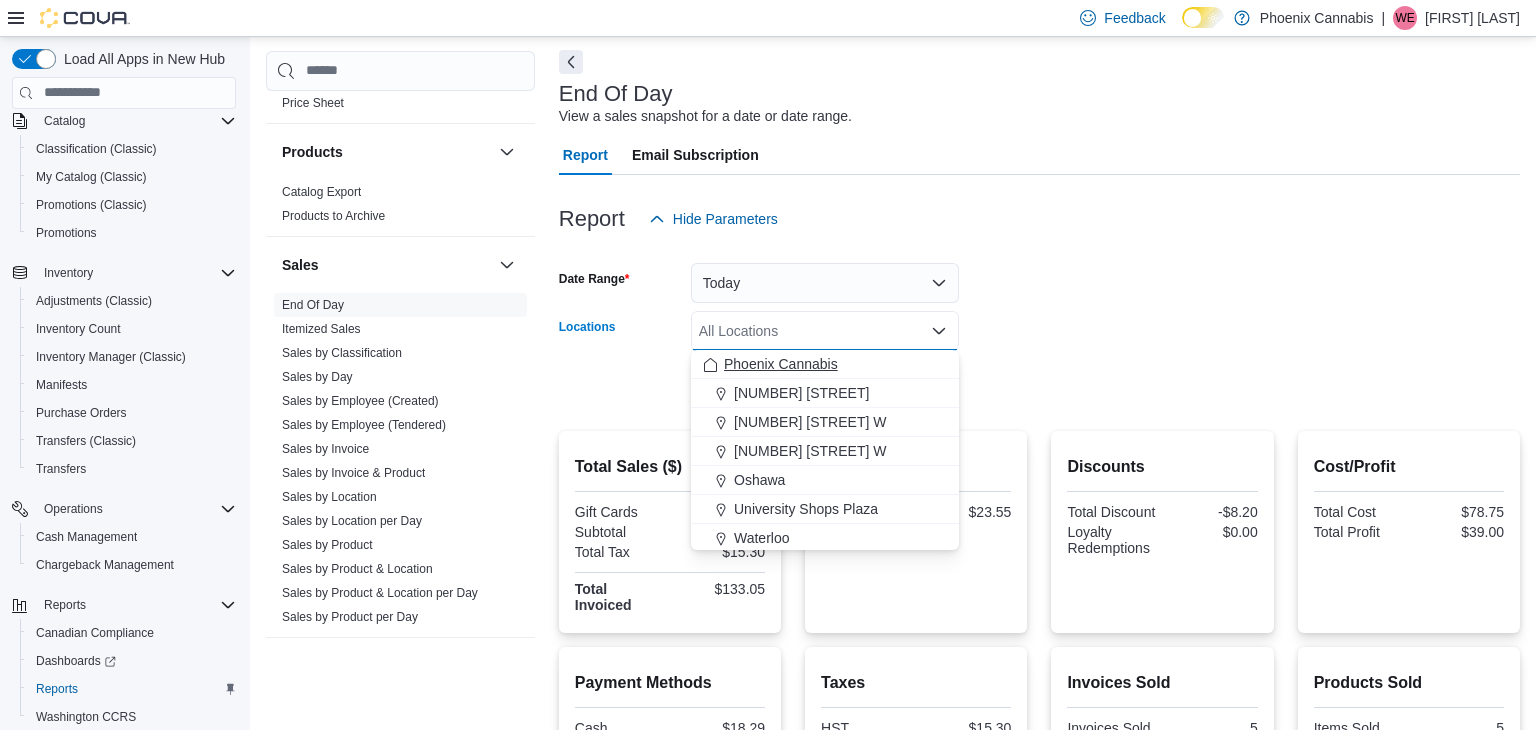 click on "Phoenix Cannabis" at bounding box center (825, 364) 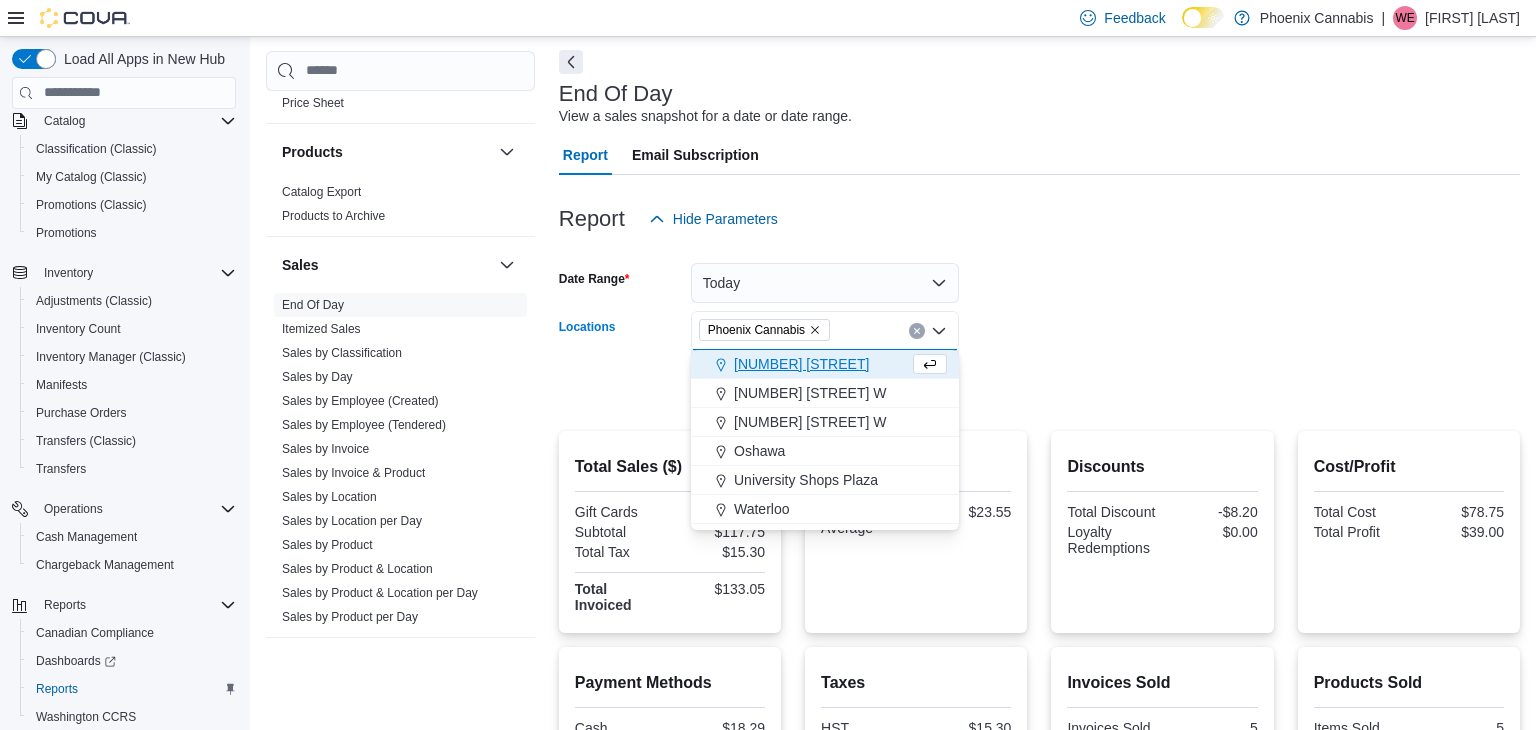 click on "Date Range Today Locations [BUSINESS_NAME] Combo box. Selected. [BUSINESS_NAME]. Press Backspace to delete [BUSINESS_NAME]. Combo box input. All Locations. Type some text or, to display a list of choices, press Down Arrow. To exit the list of choices, press Escape. Export  Run Report" at bounding box center (1039, 323) 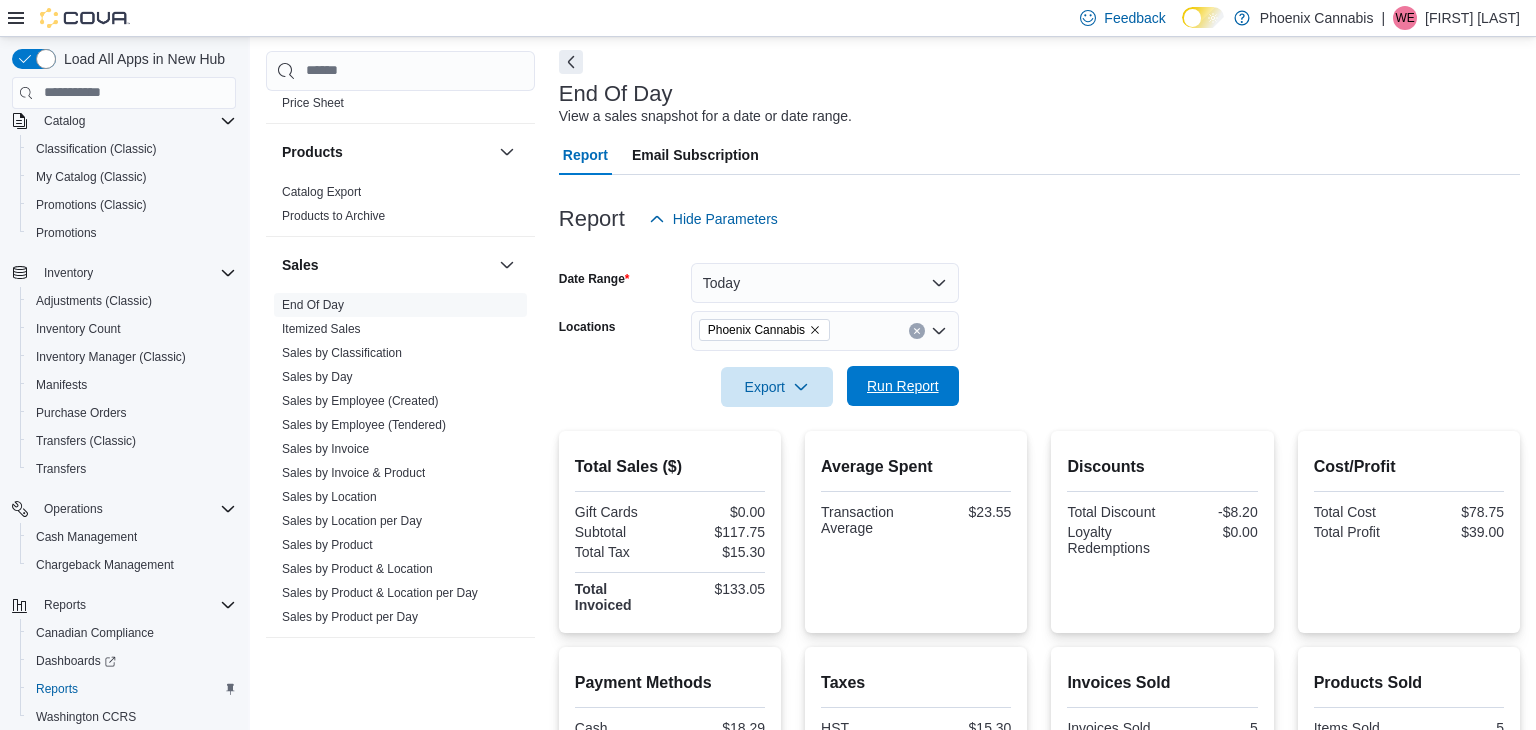 click on "Run Report" at bounding box center (903, 386) 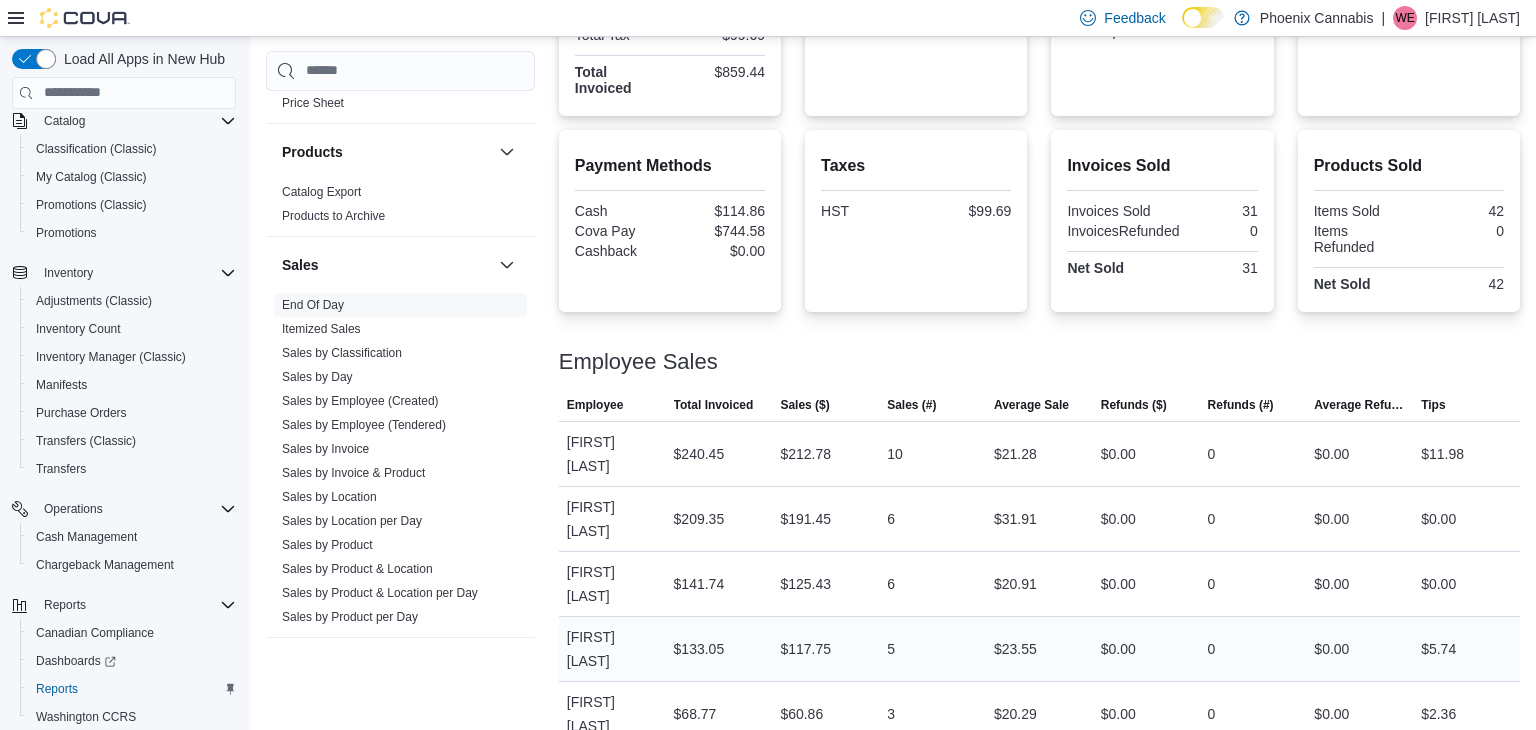 scroll, scrollTop: 0, scrollLeft: 0, axis: both 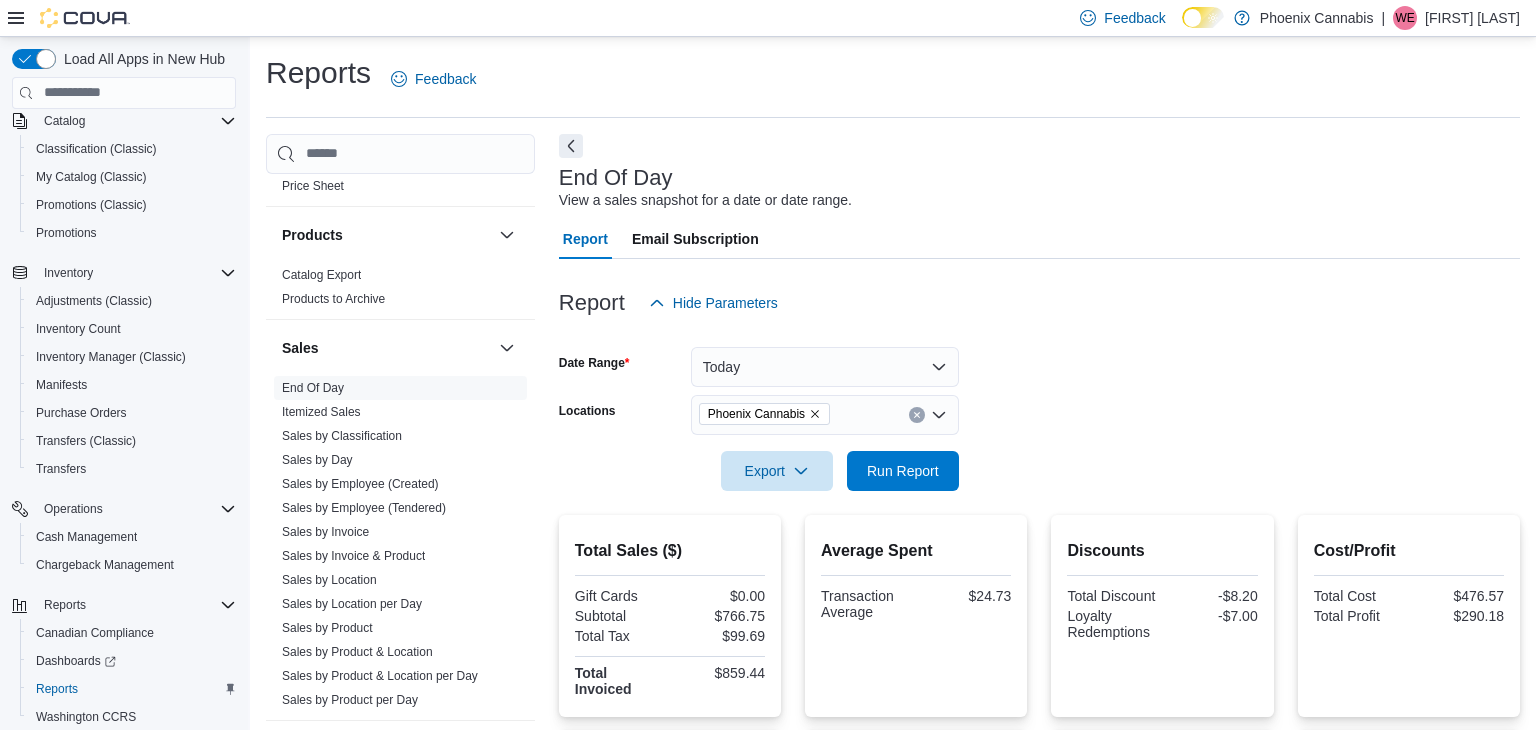click 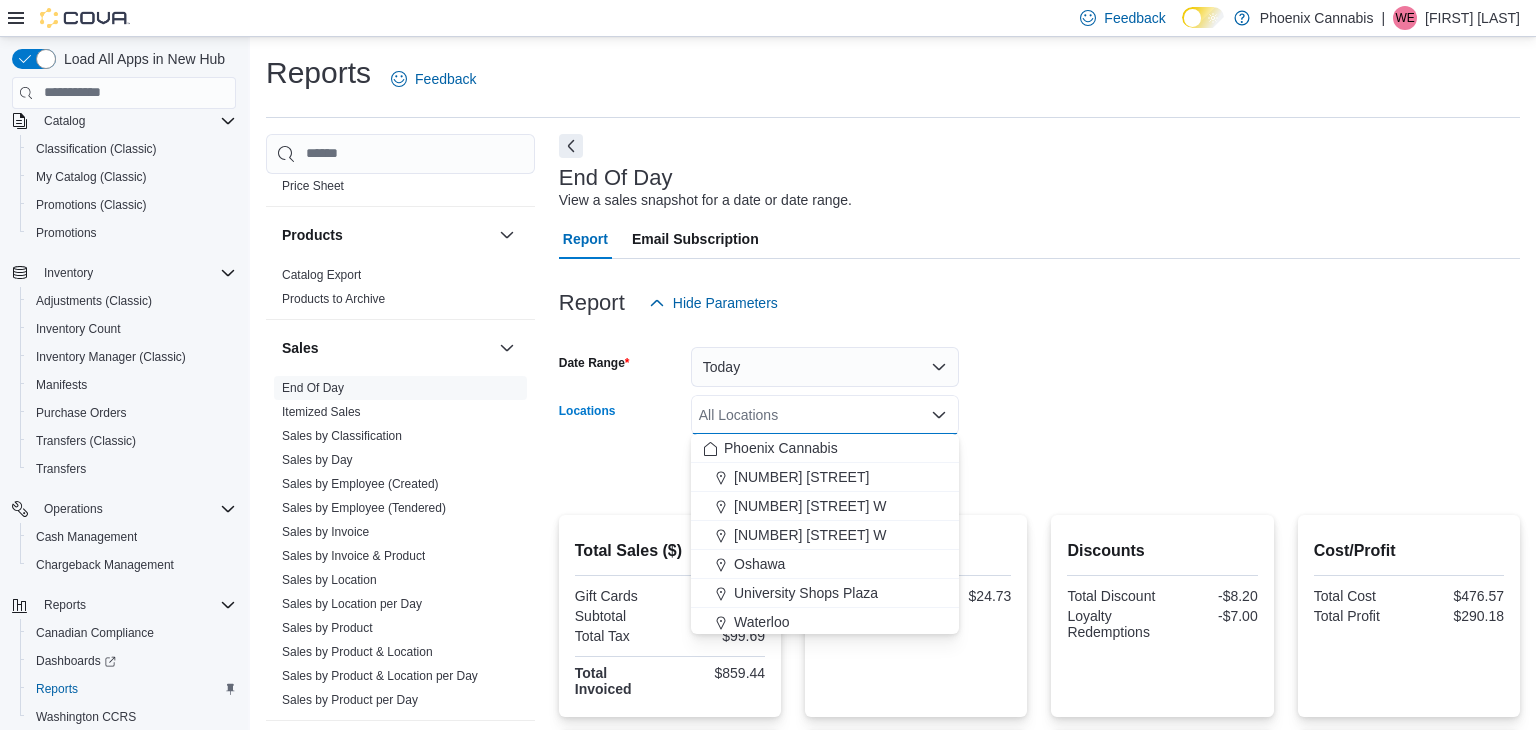 click on "Date Range Today Locations All Locations Combo box. Selected. Combo box input. All Locations. Type some text or, to display a list of choices, press Down Arrow. To exit the list of choices, press Escape. Export  Run Report" at bounding box center [1039, 407] 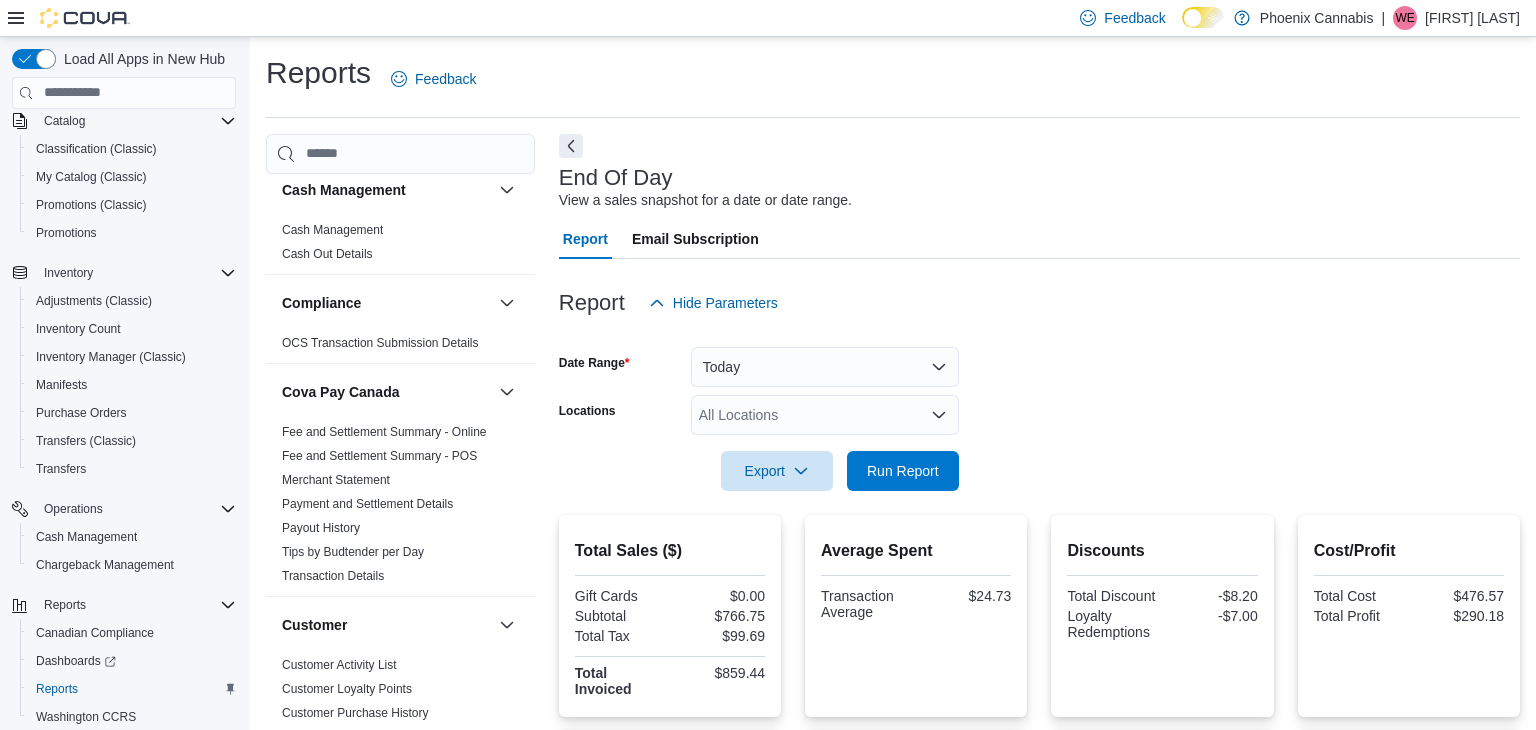 scroll, scrollTop: 24, scrollLeft: 0, axis: vertical 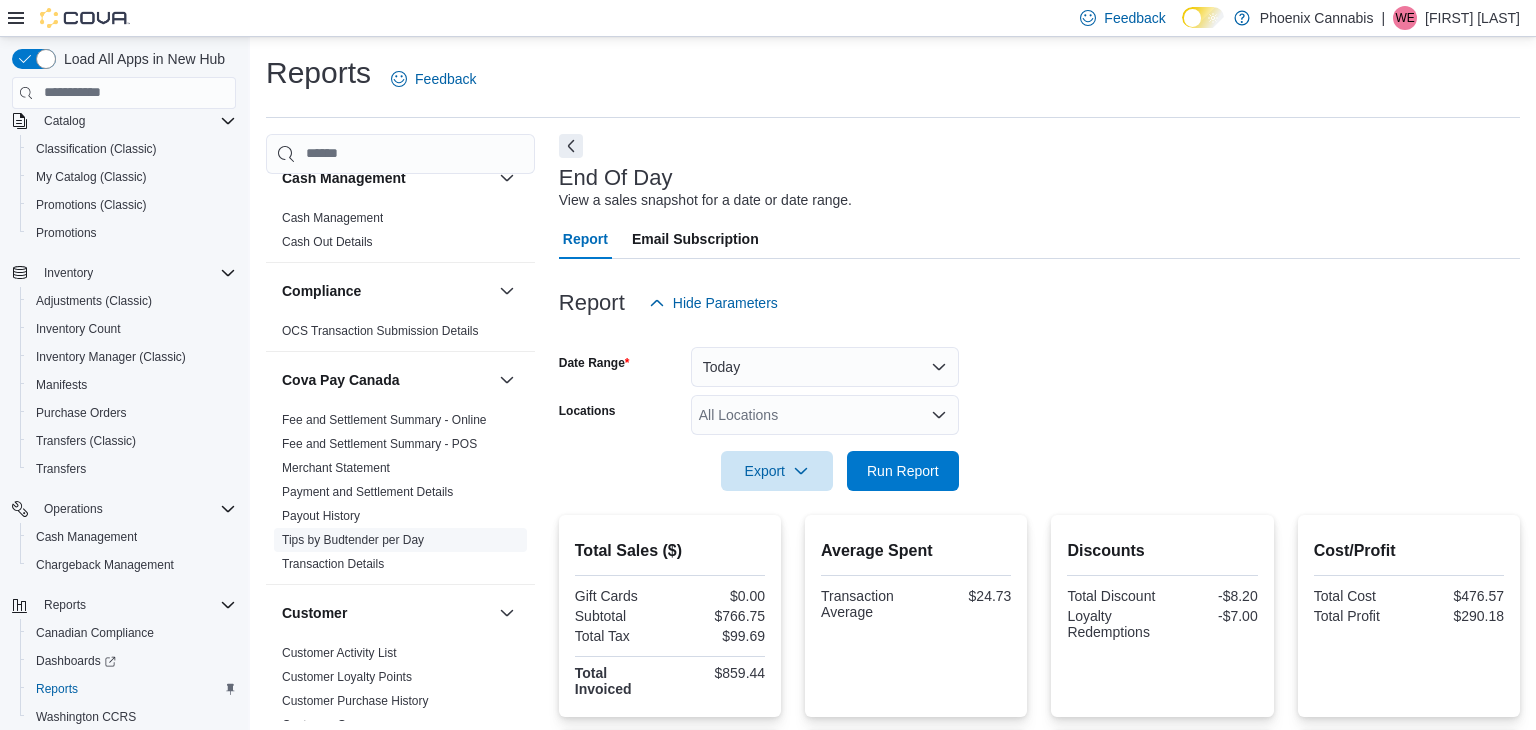 click on "Tips by Budtender per Day" at bounding box center [353, 540] 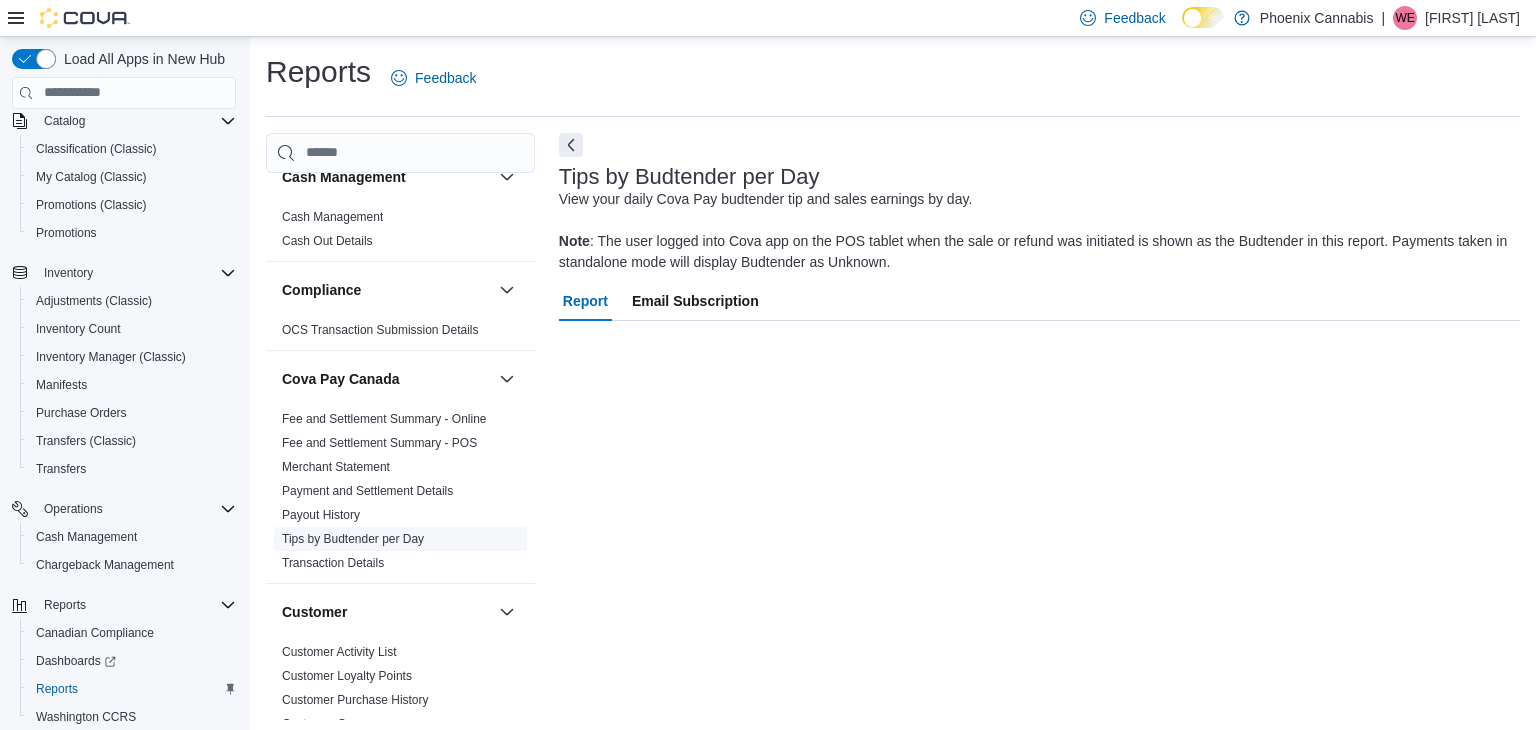 scroll, scrollTop: 7, scrollLeft: 0, axis: vertical 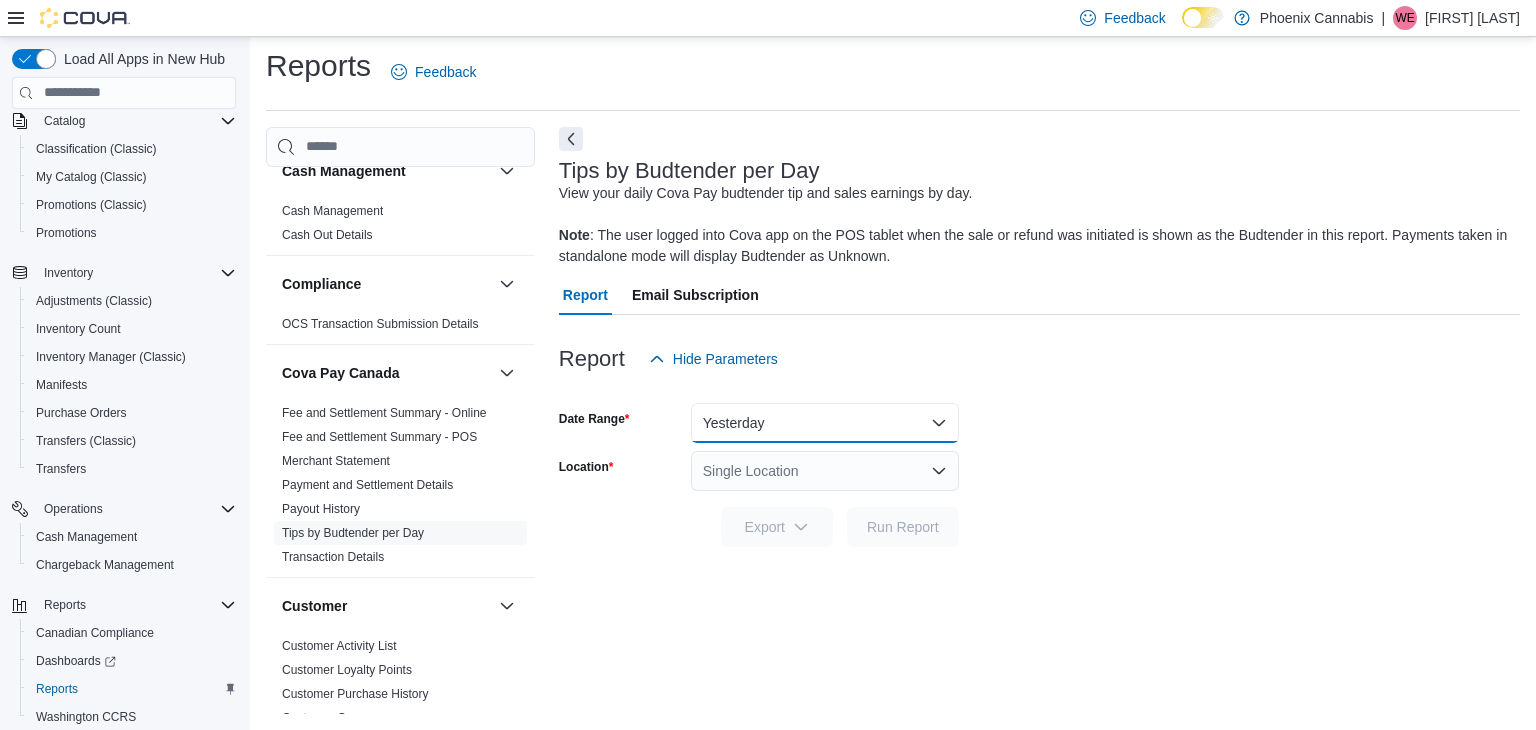 click on "Yesterday" at bounding box center (825, 423) 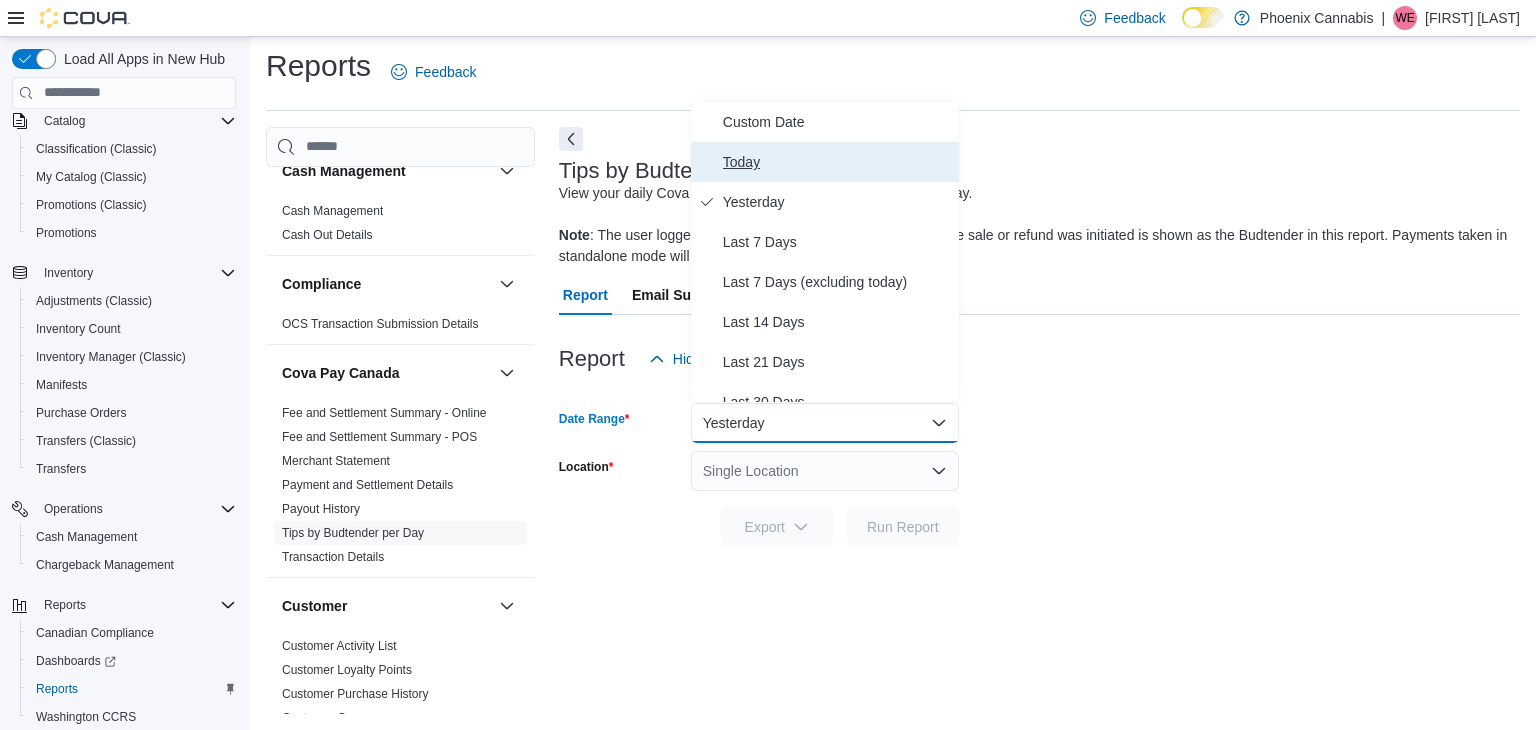 click on "Today" at bounding box center (837, 162) 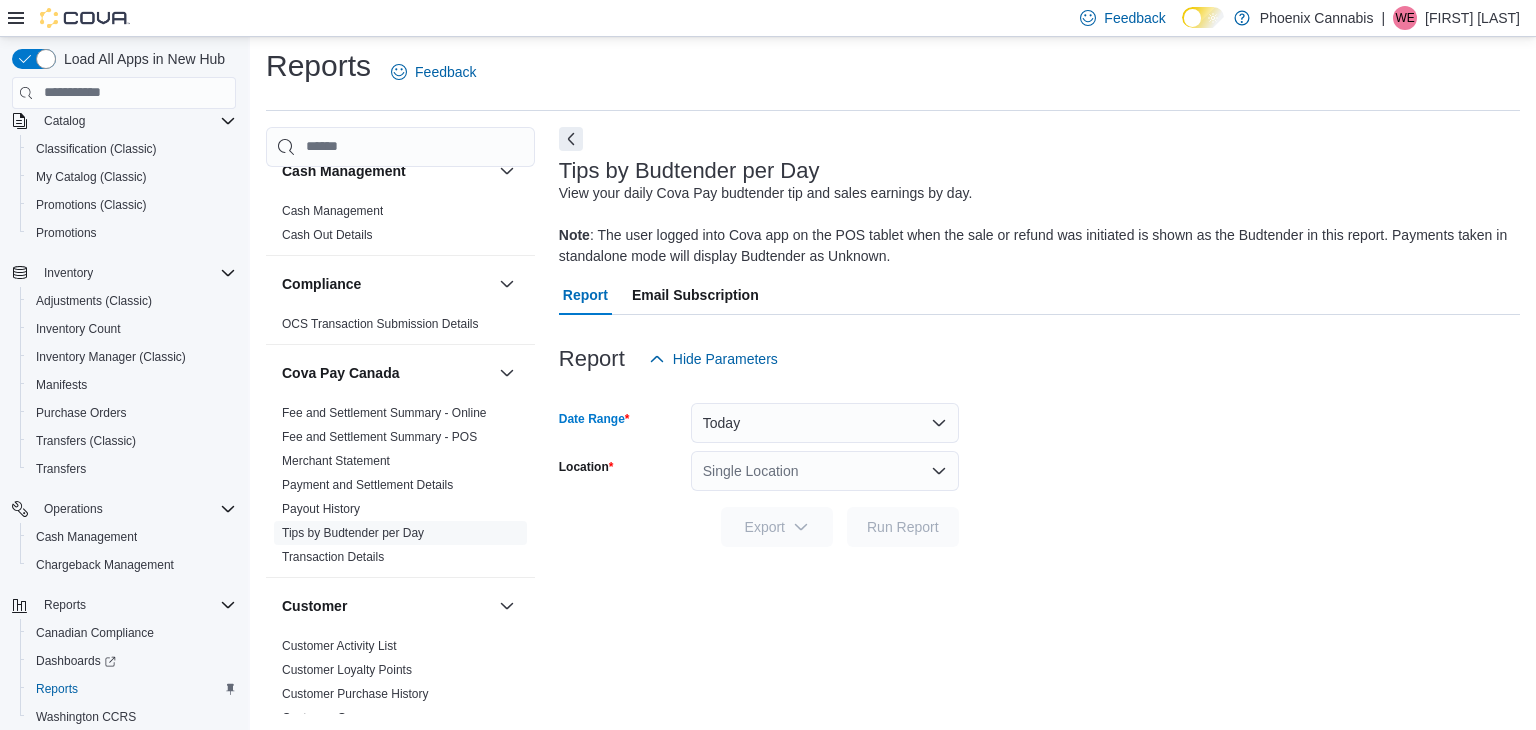 click on "Single Location" at bounding box center (825, 471) 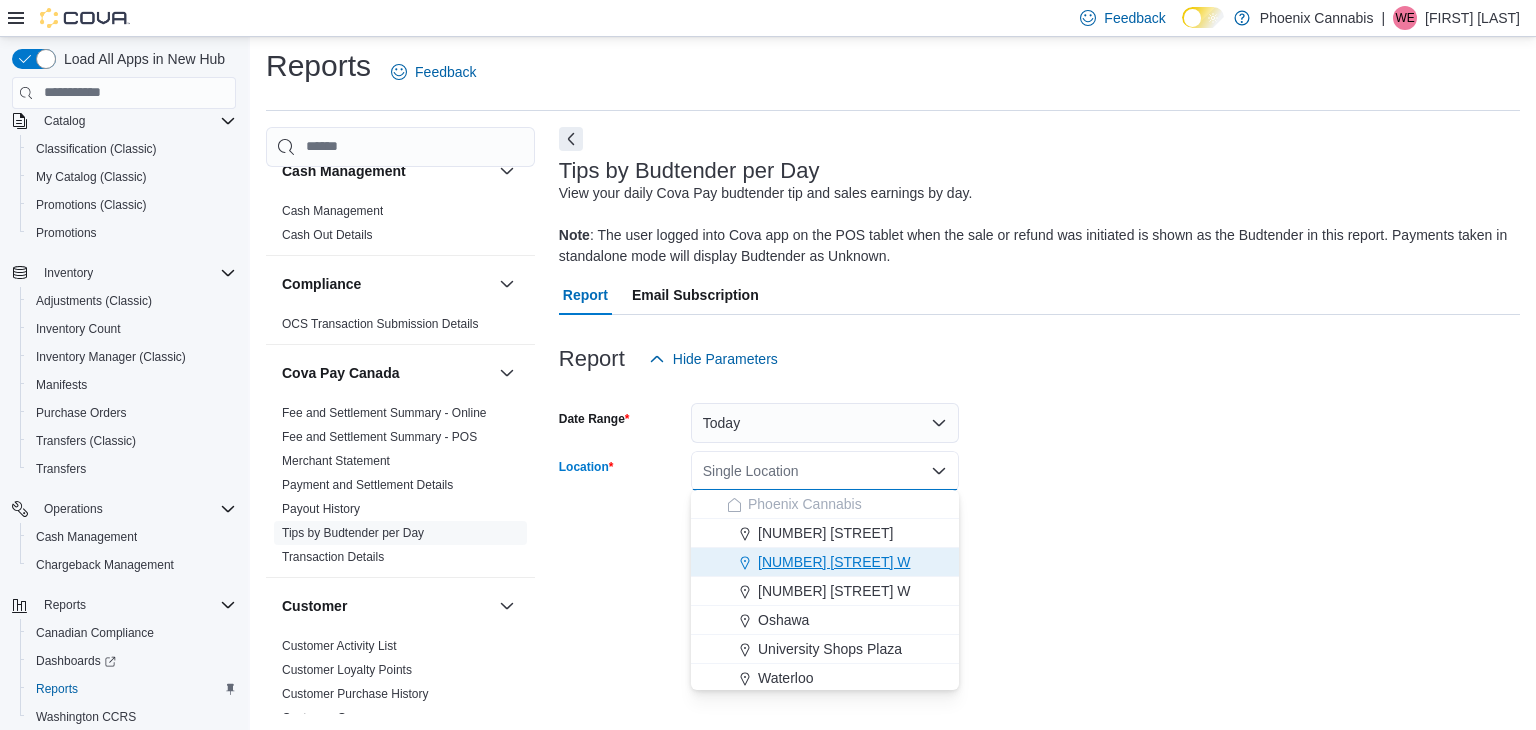 click on "[NUMBER] [STREET] W" at bounding box center (834, 562) 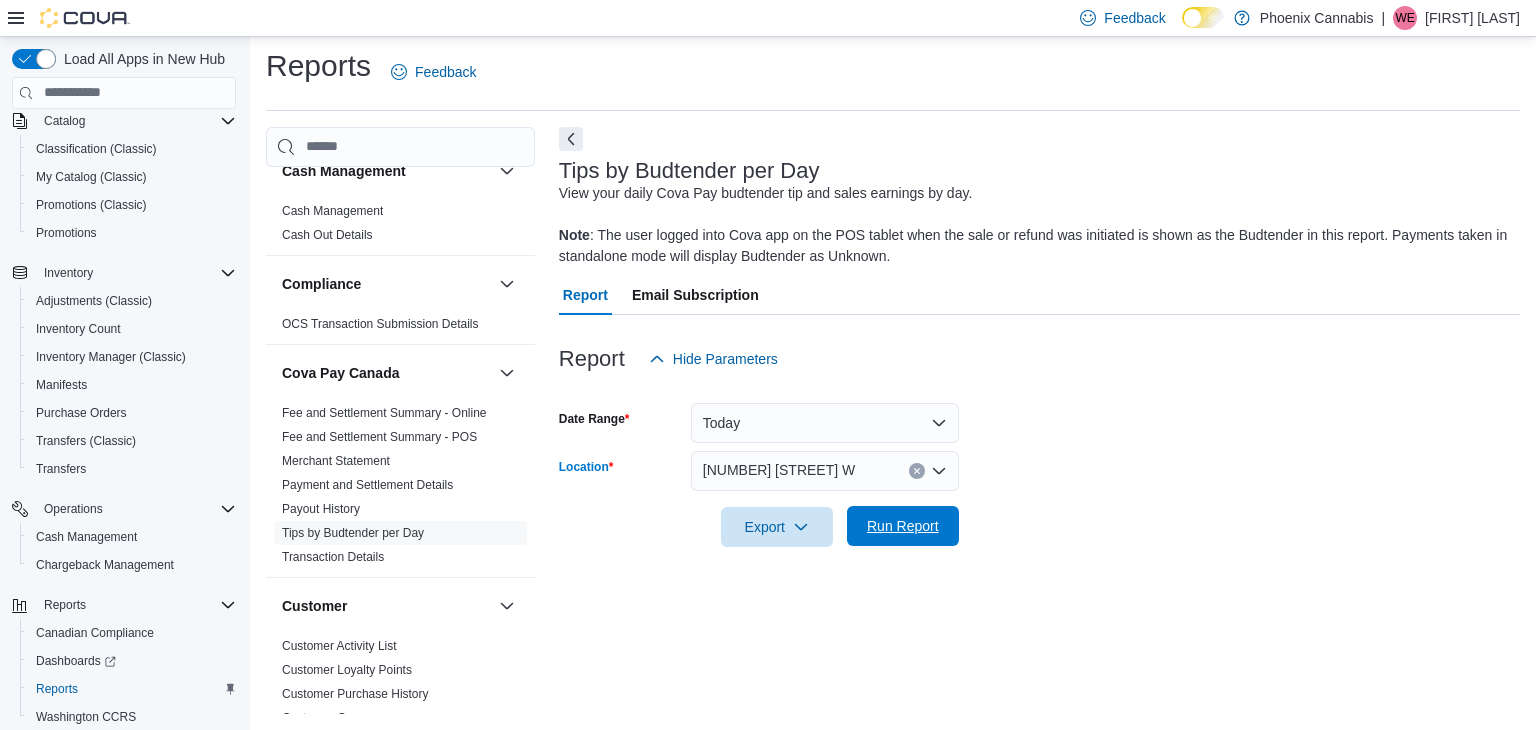click on "Run Report" at bounding box center [903, 526] 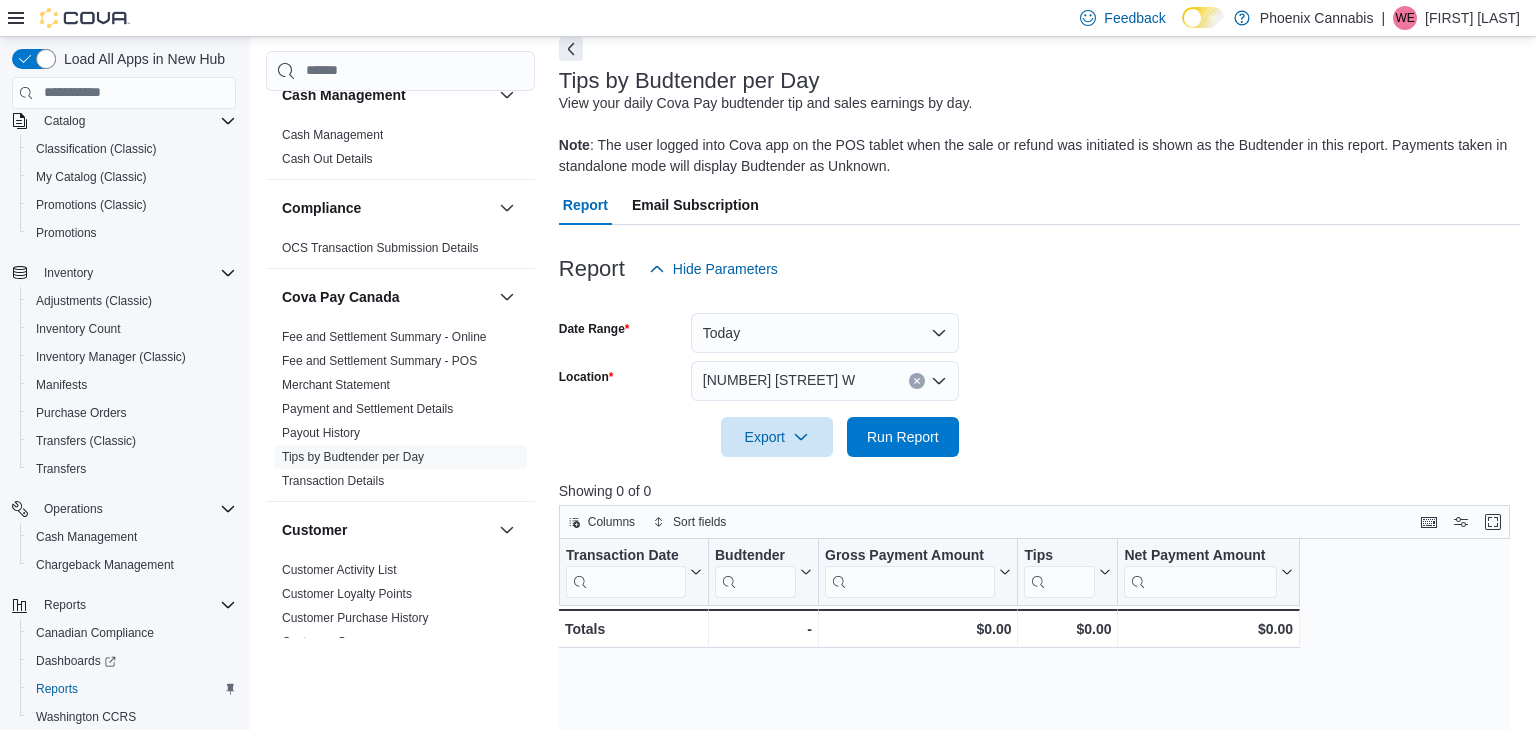 scroll, scrollTop: 119, scrollLeft: 0, axis: vertical 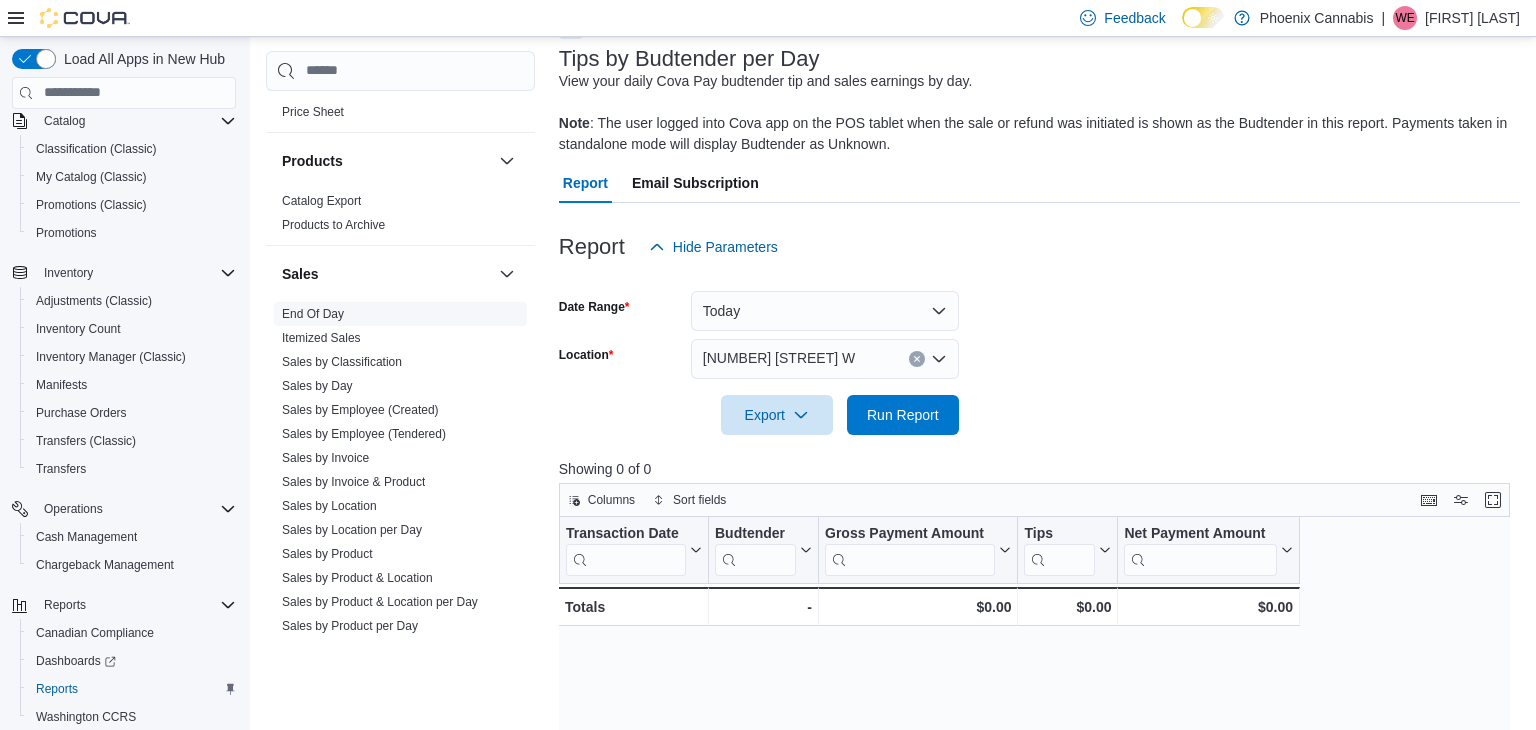 click on "End Of Day" at bounding box center (313, 313) 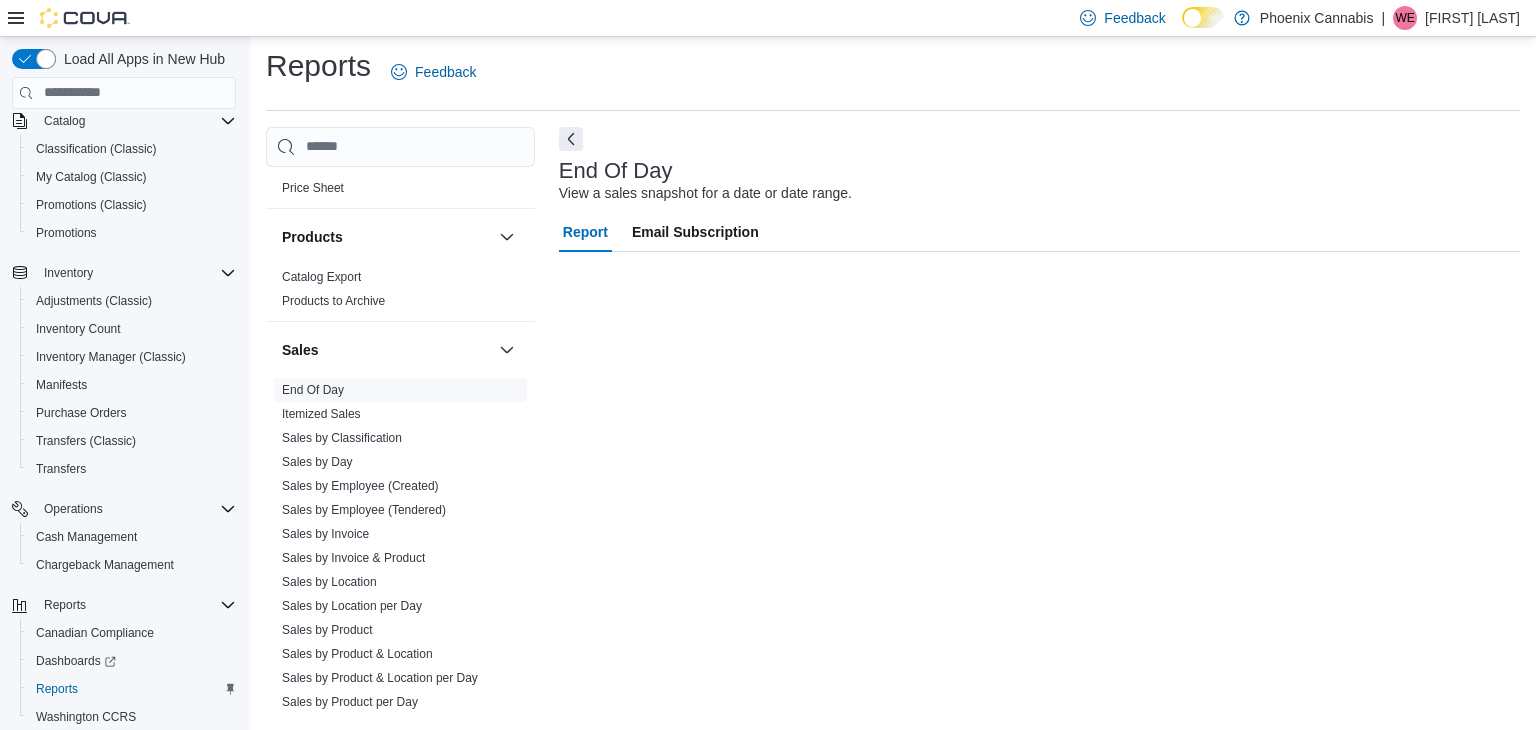 scroll, scrollTop: 7, scrollLeft: 0, axis: vertical 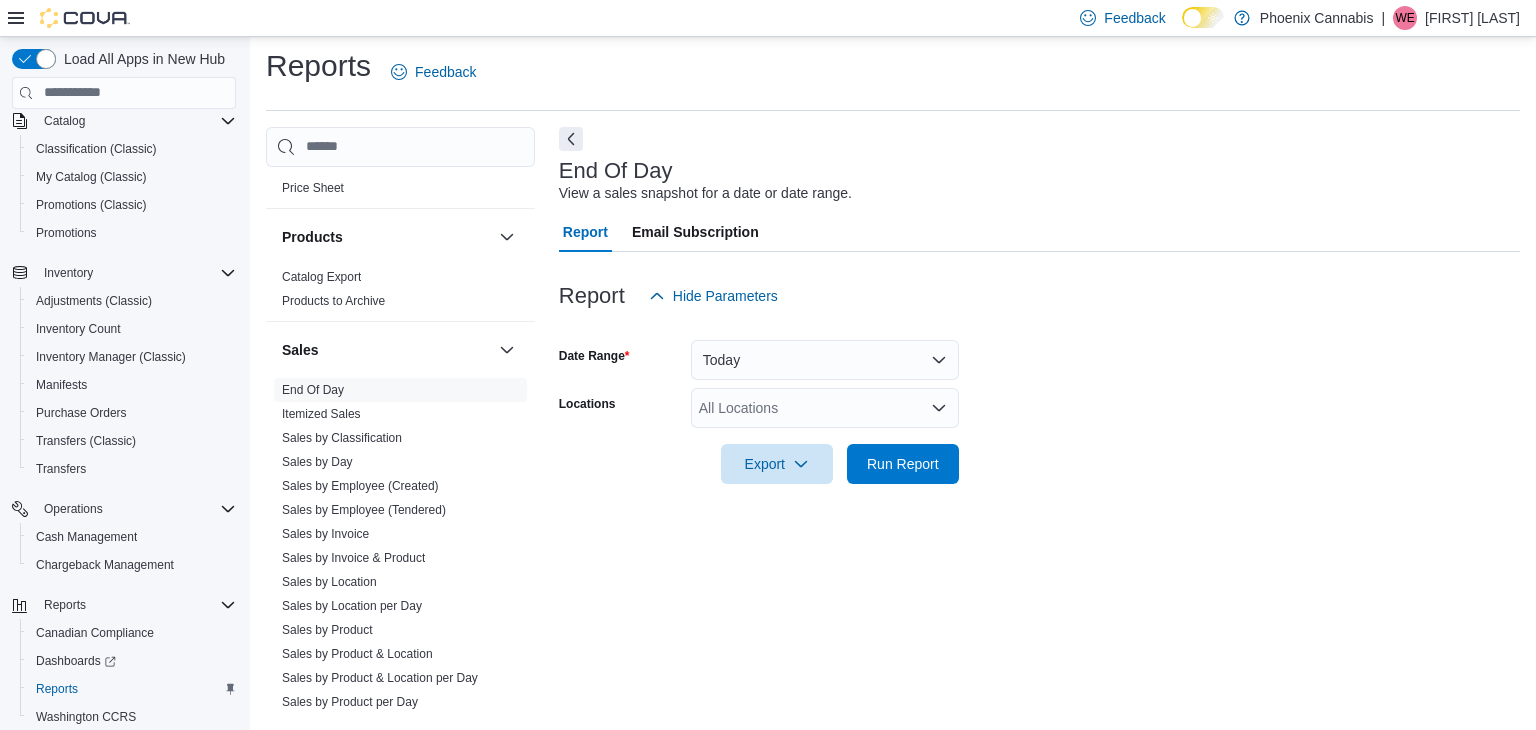 click on "All Locations" at bounding box center (825, 408) 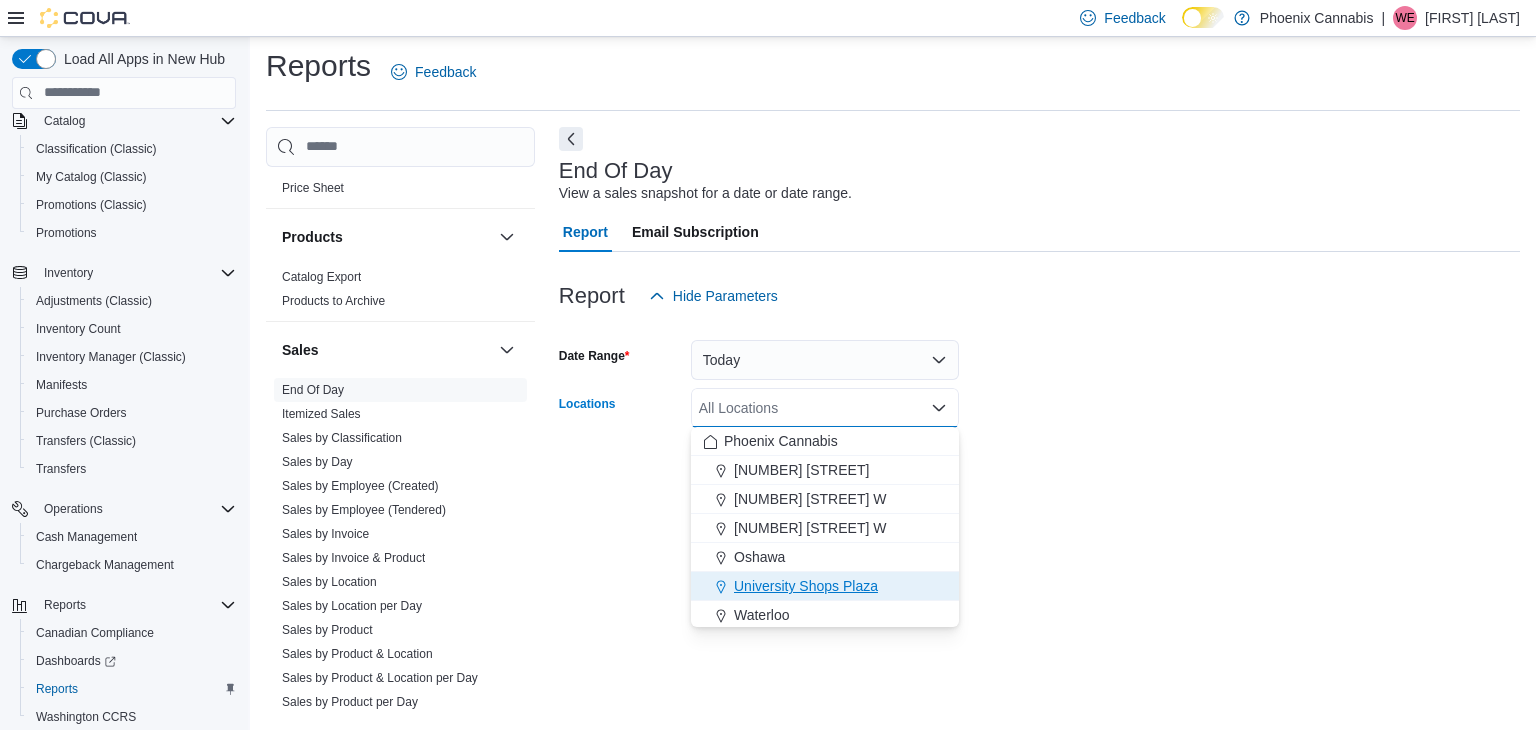 click on "University Shops Plaza" at bounding box center [806, 586] 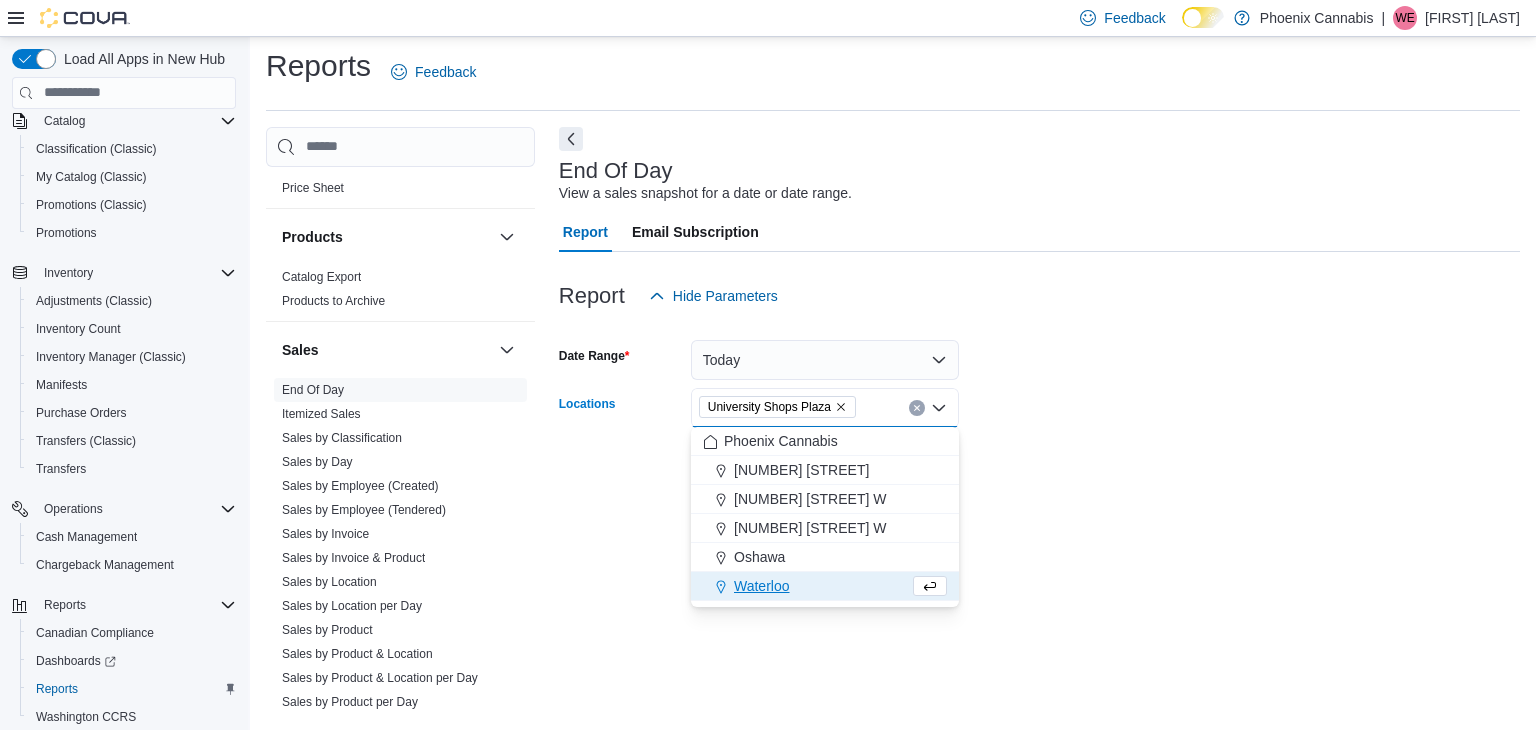 click on "End Of Day    View a sales snapshot for a date or date range. Report Email Subscription Report Hide Parameters   Date Range Today Locations [BUSINESS_NAME] Combo box. Selected. [BUSINESS_NAME]. Press Backspace to delete [BUSINESS_NAME]. Combo box input. All Locations. Type some text or, to display a list of choices, press Down Arrow. To exit the list of choices, press Escape. Export  Run Report" at bounding box center (1039, 421) 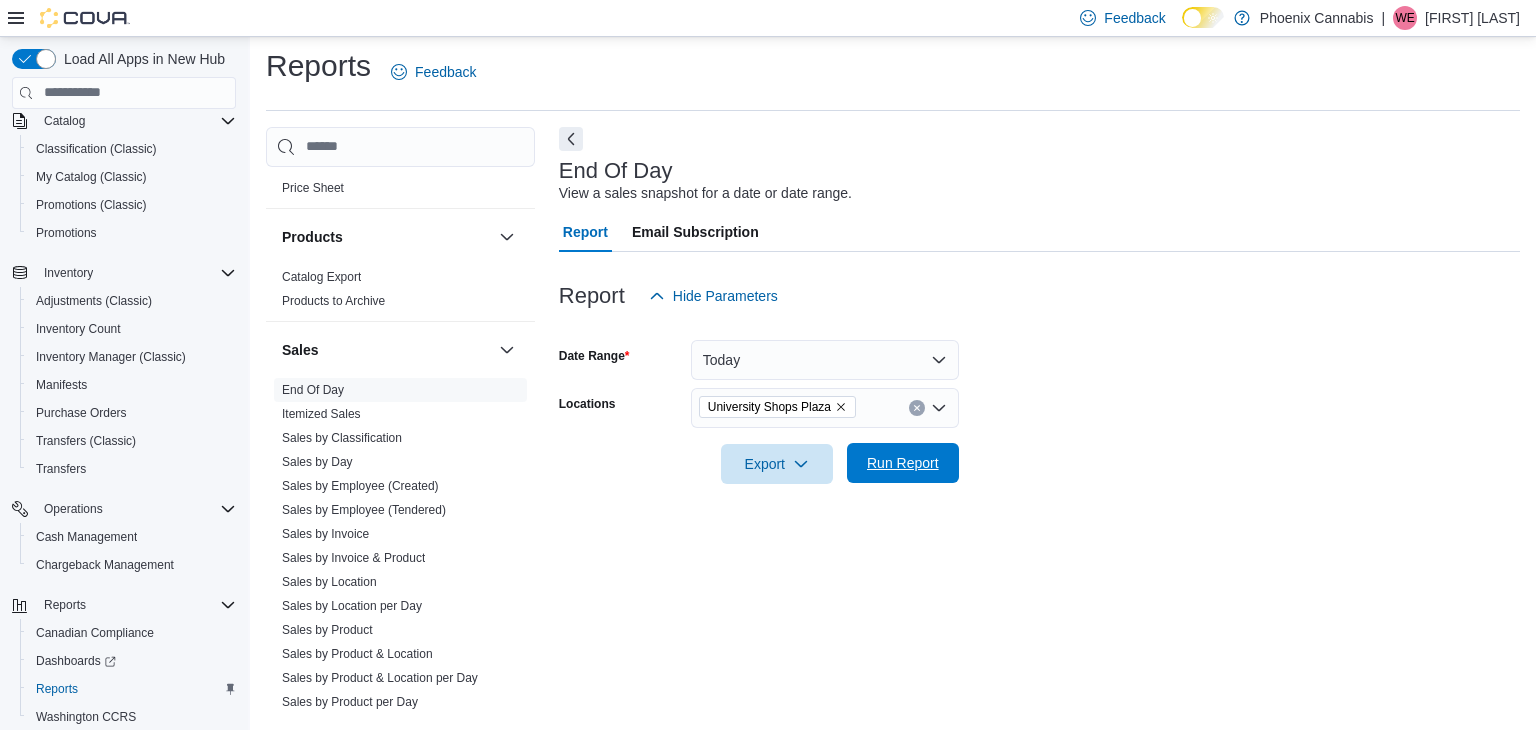 click on "Run Report" at bounding box center [903, 463] 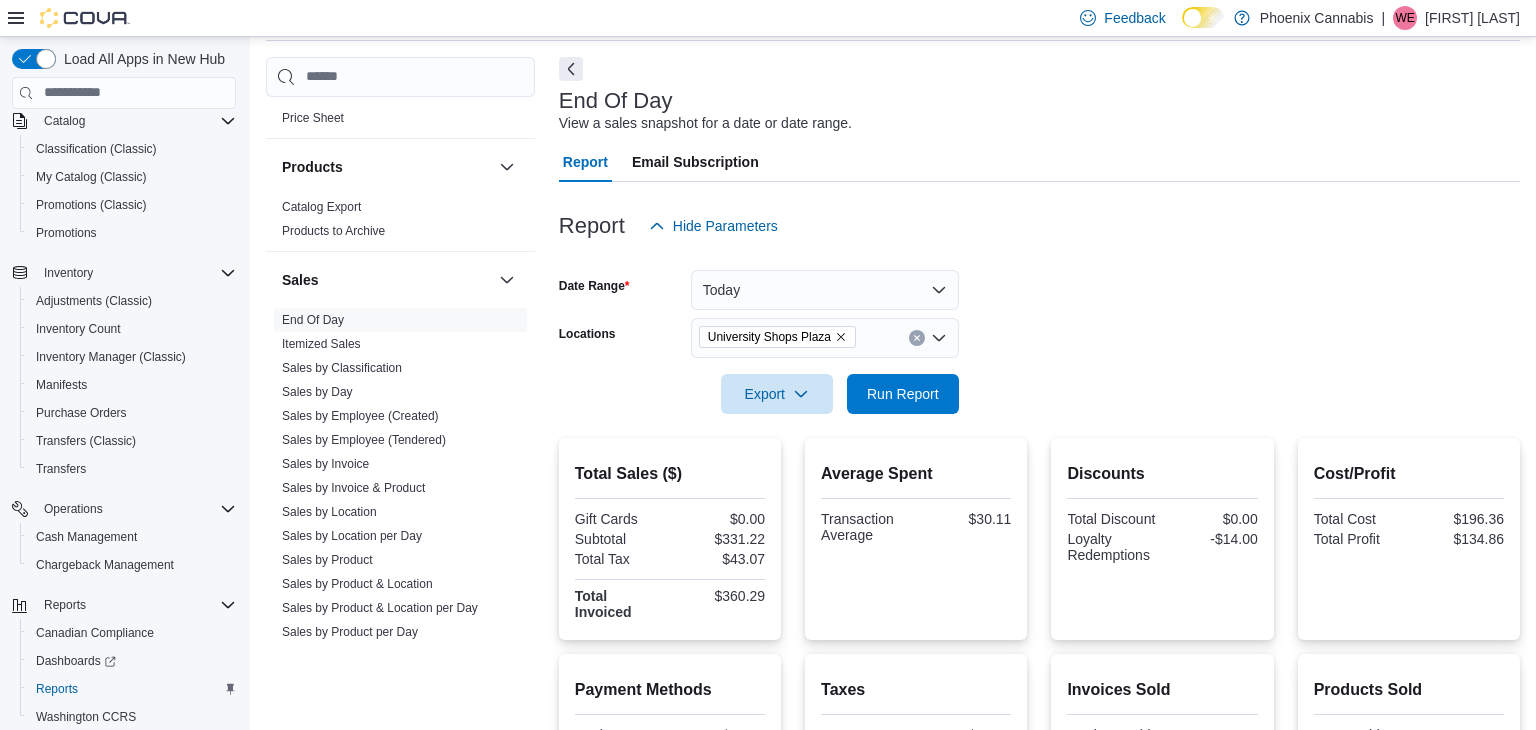 scroll, scrollTop: 72, scrollLeft: 0, axis: vertical 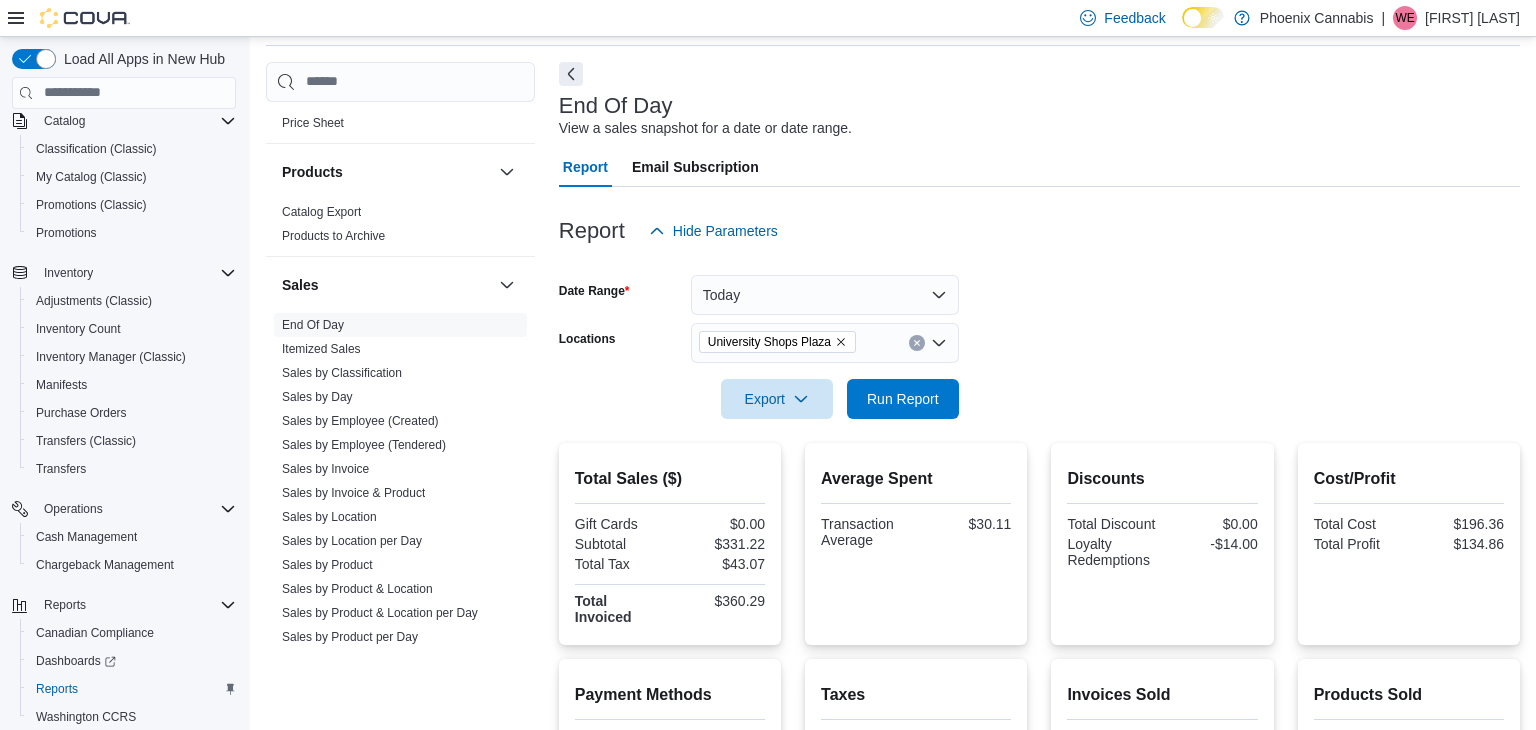 click 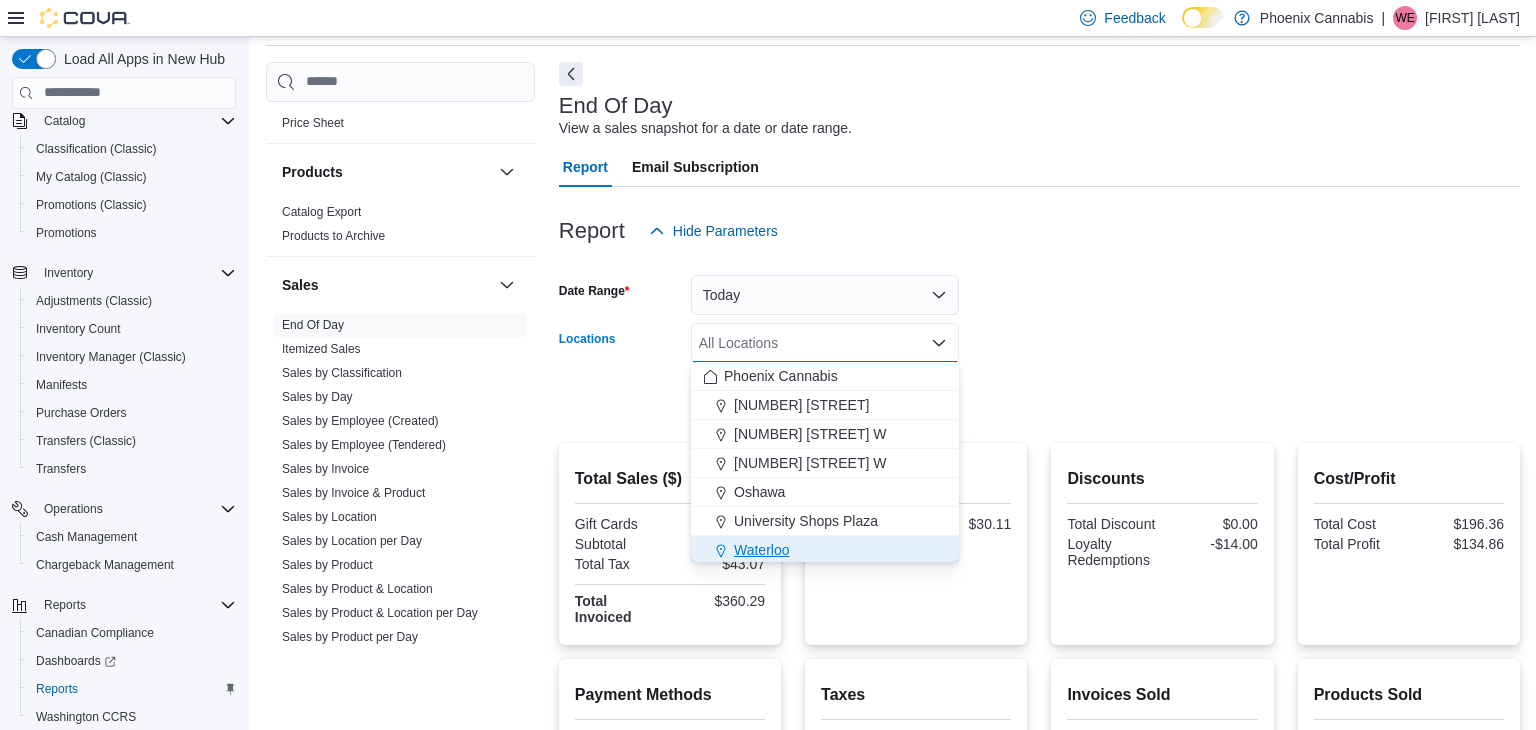 click on "Waterloo" at bounding box center (825, 550) 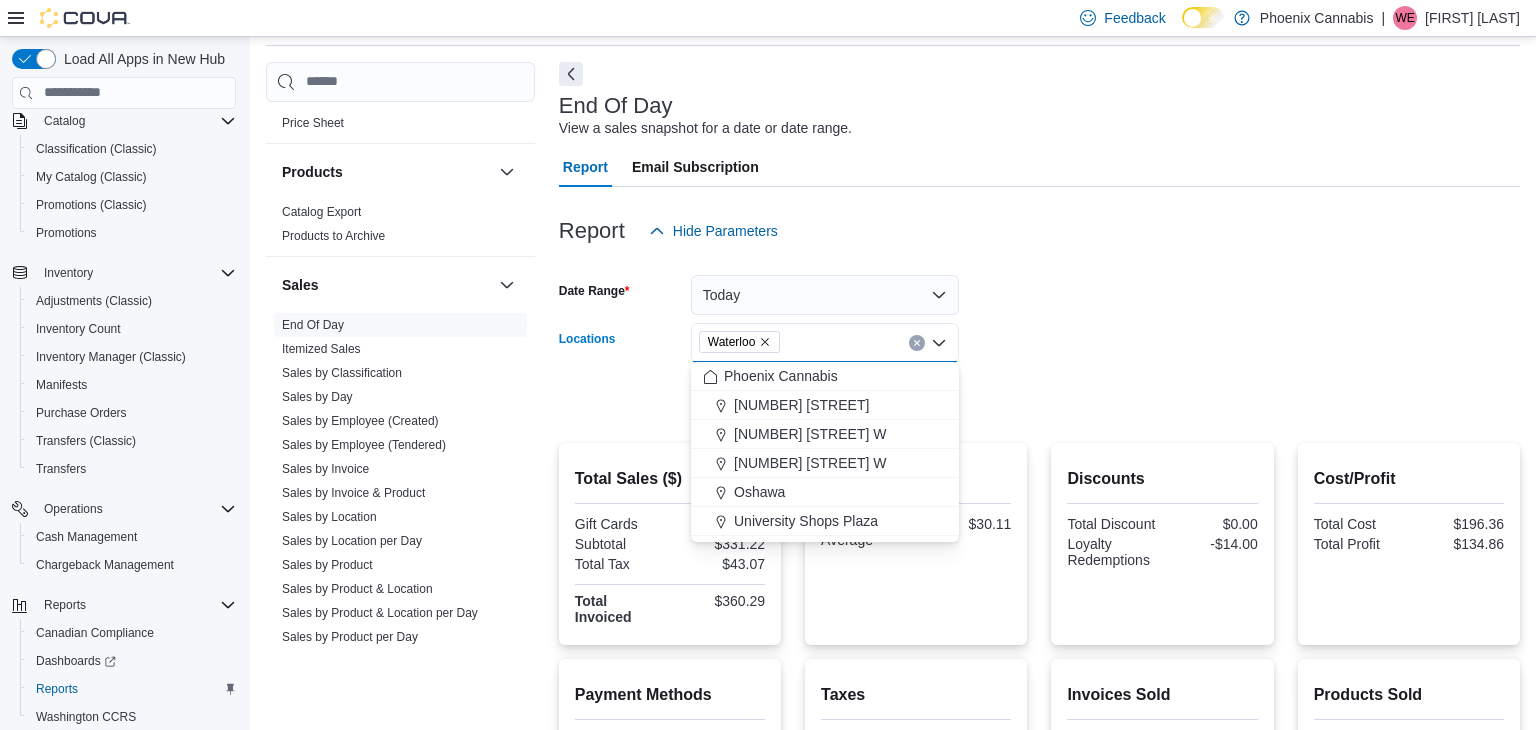 click on "Date Range Today Locations [CITY] Combo box. Selected. [CITY]. Press Backspace to delete [CITY]. Combo box input. All Locations. Type some text or, to display a list of choices, press Down Arrow. To exit the list of choices, press Escape. Export  Run Report" at bounding box center [1039, 335] 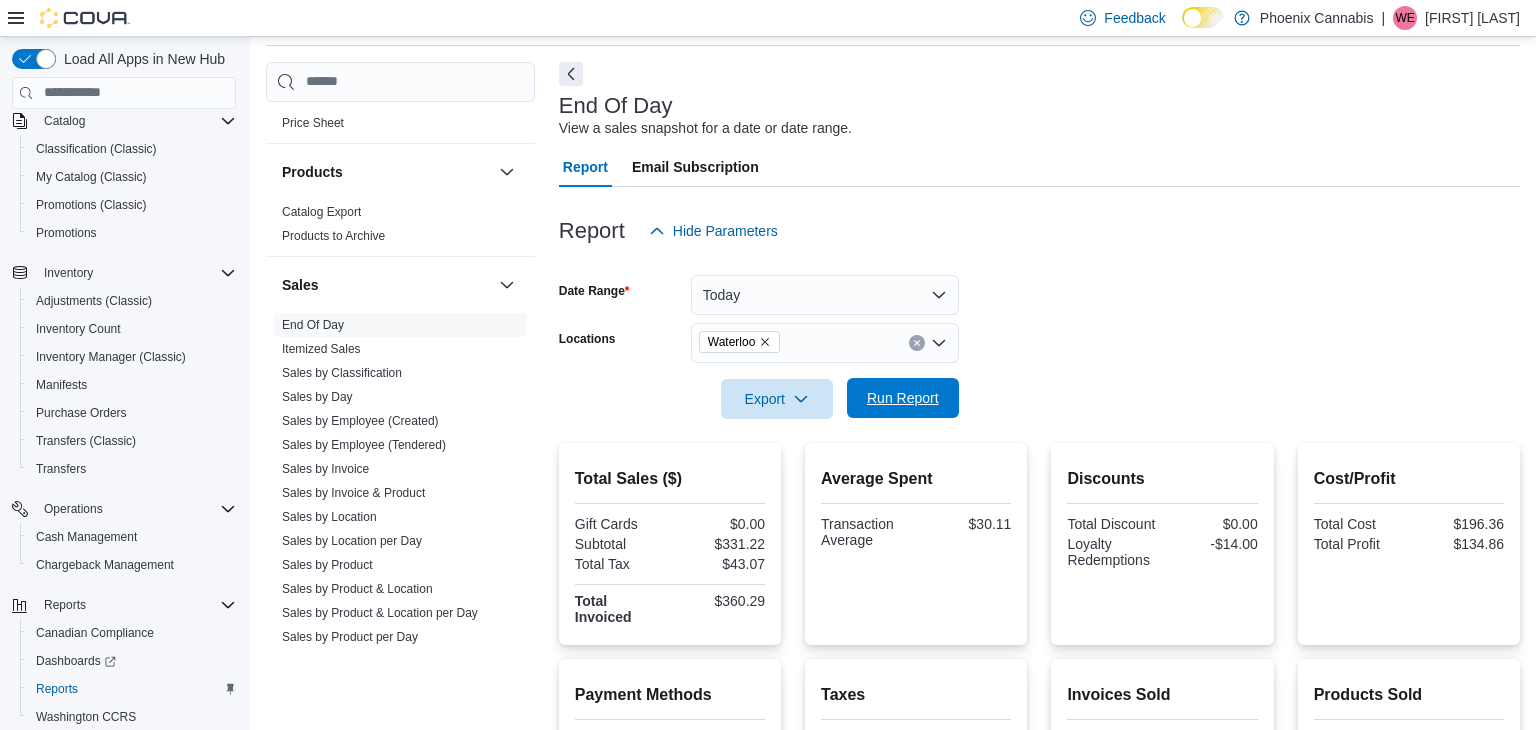 click on "Run Report" at bounding box center (903, 398) 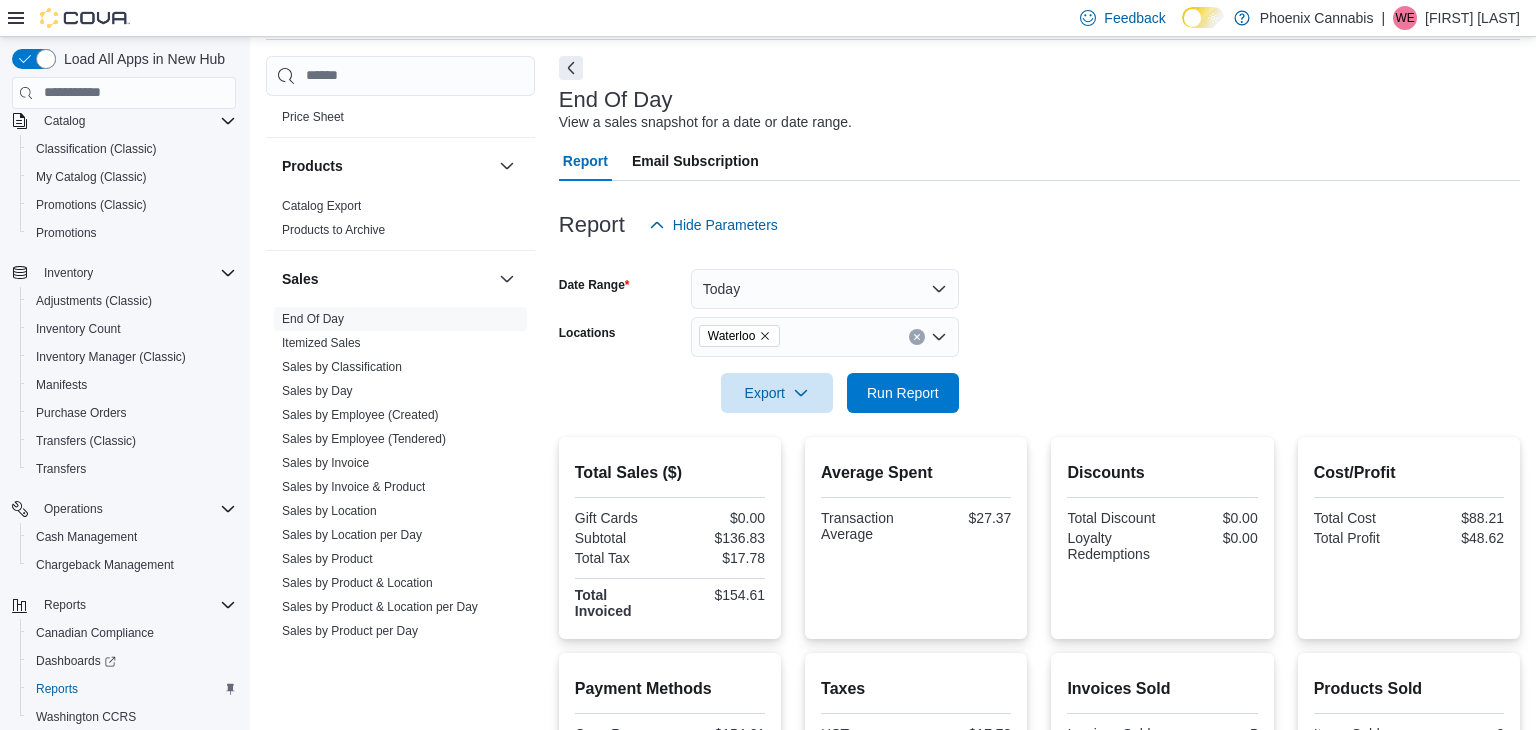 scroll, scrollTop: 0, scrollLeft: 0, axis: both 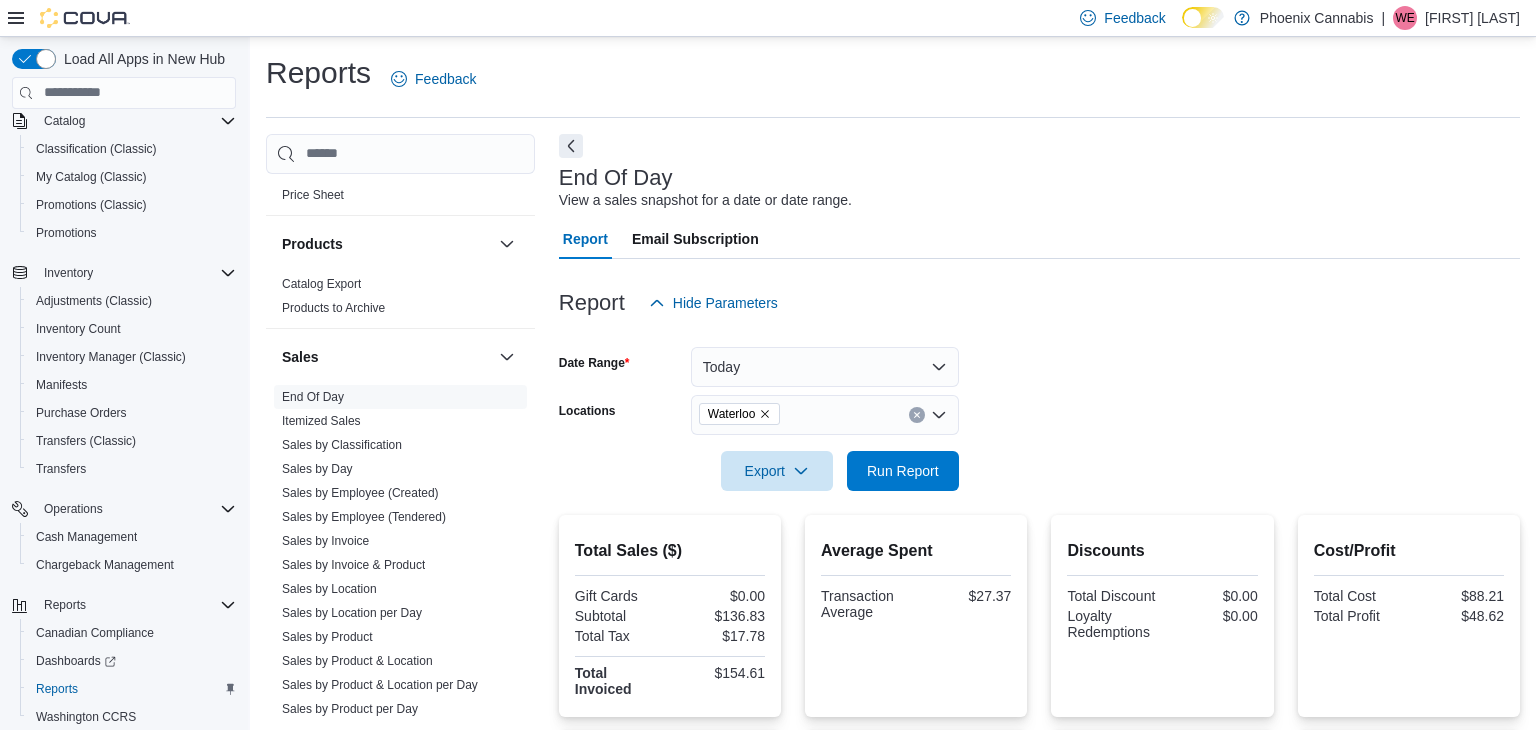 click 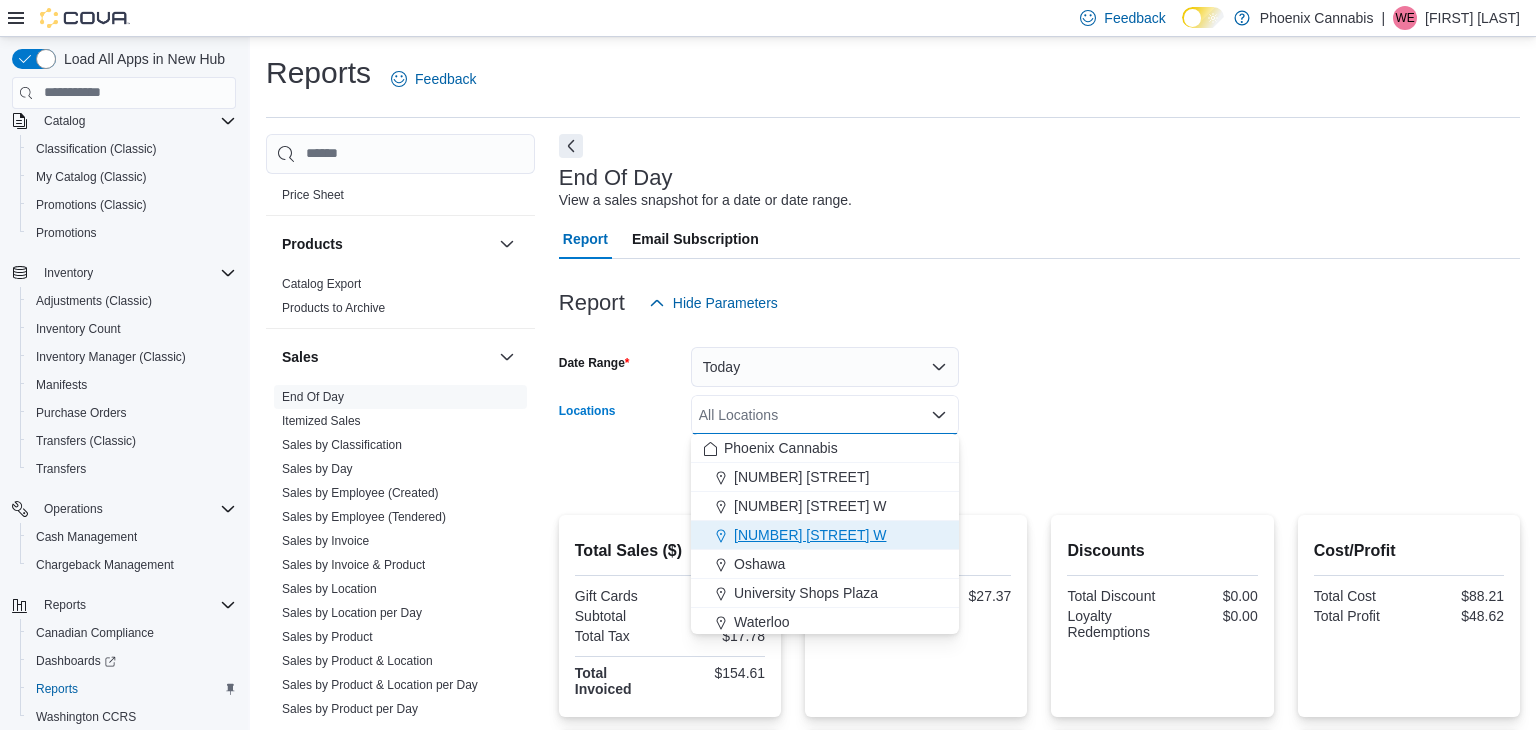click on "[NUMBER] [STREET] W" at bounding box center [810, 535] 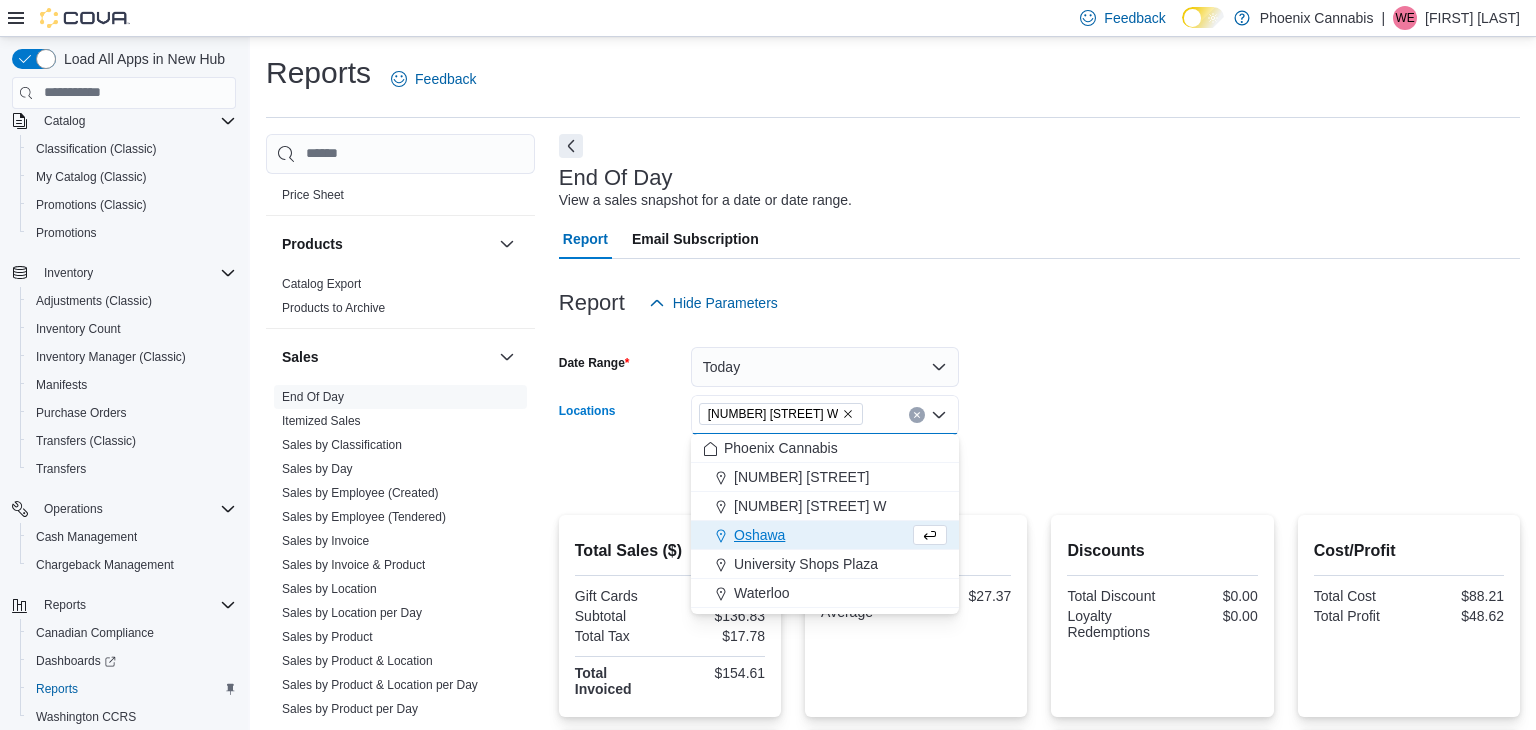 click on "Date Range Today Locations [NUMBER] [STREET] W Combo box. Selected. [NUMBER] [STREET] W. Press Backspace to delete [NUMBER] [STREET] W. Combo box input. All Locations. Type some text or, to display a list of choices, press Down Arrow. To exit the list of choices, press Escape. Export  Run Report" at bounding box center [1039, 407] 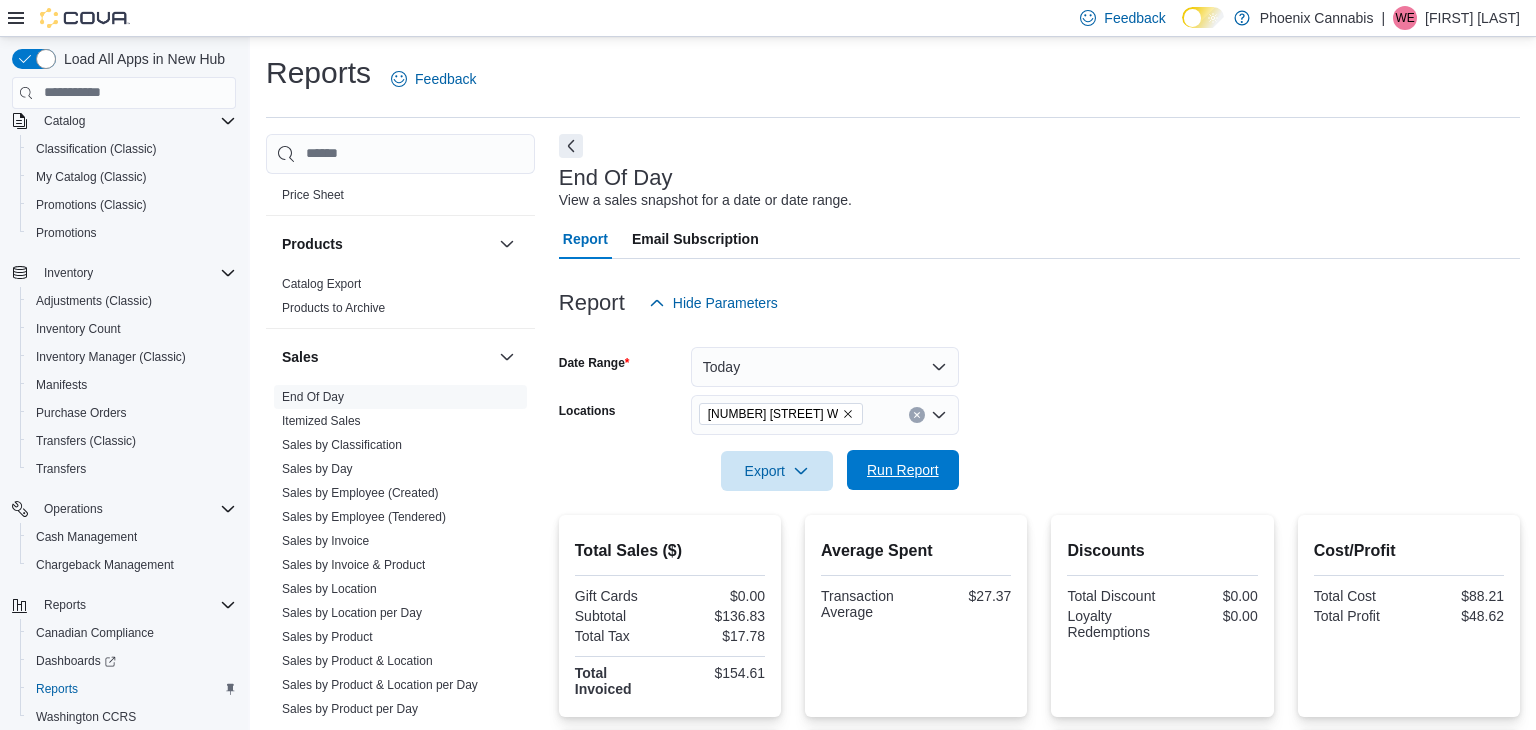 click on "Run Report" at bounding box center [903, 470] 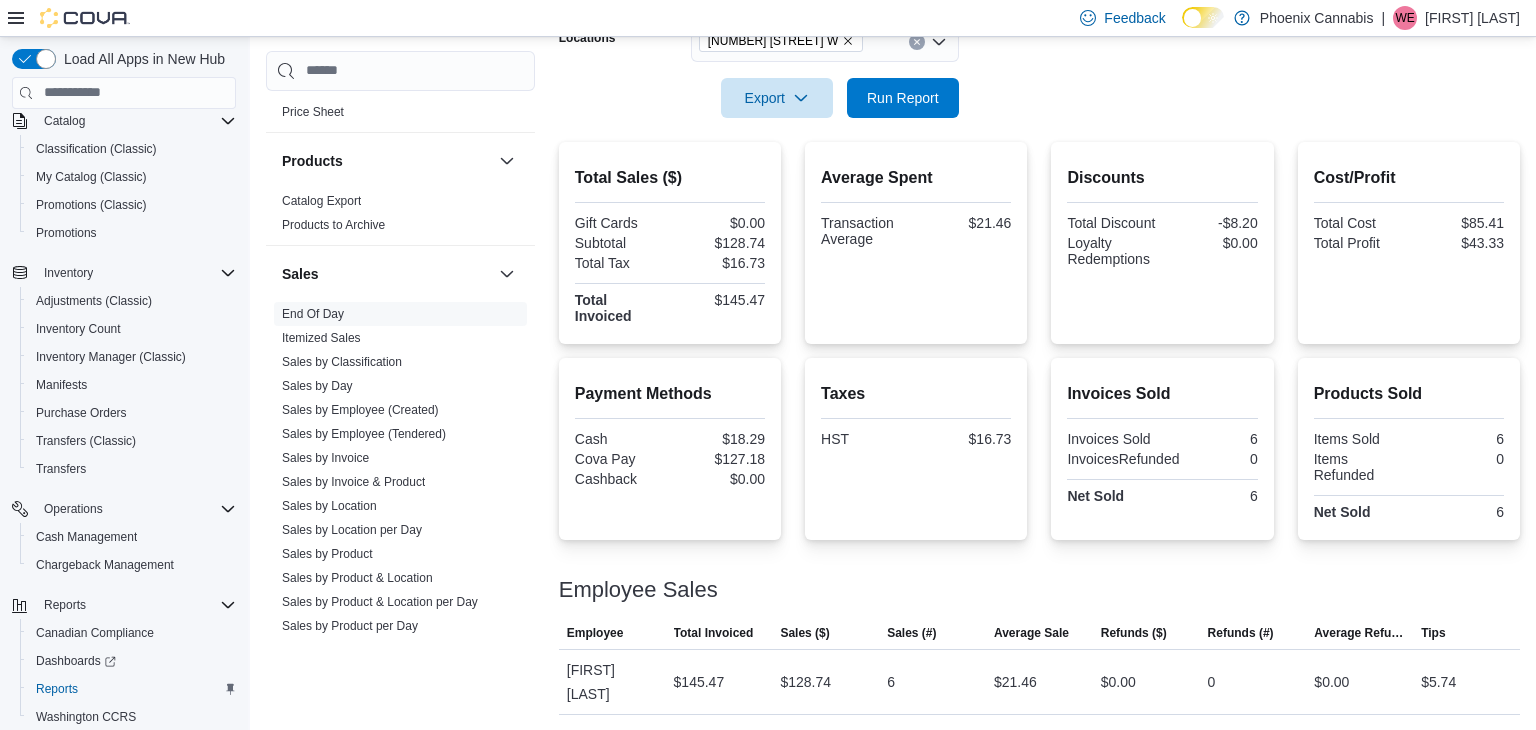 scroll, scrollTop: 0, scrollLeft: 0, axis: both 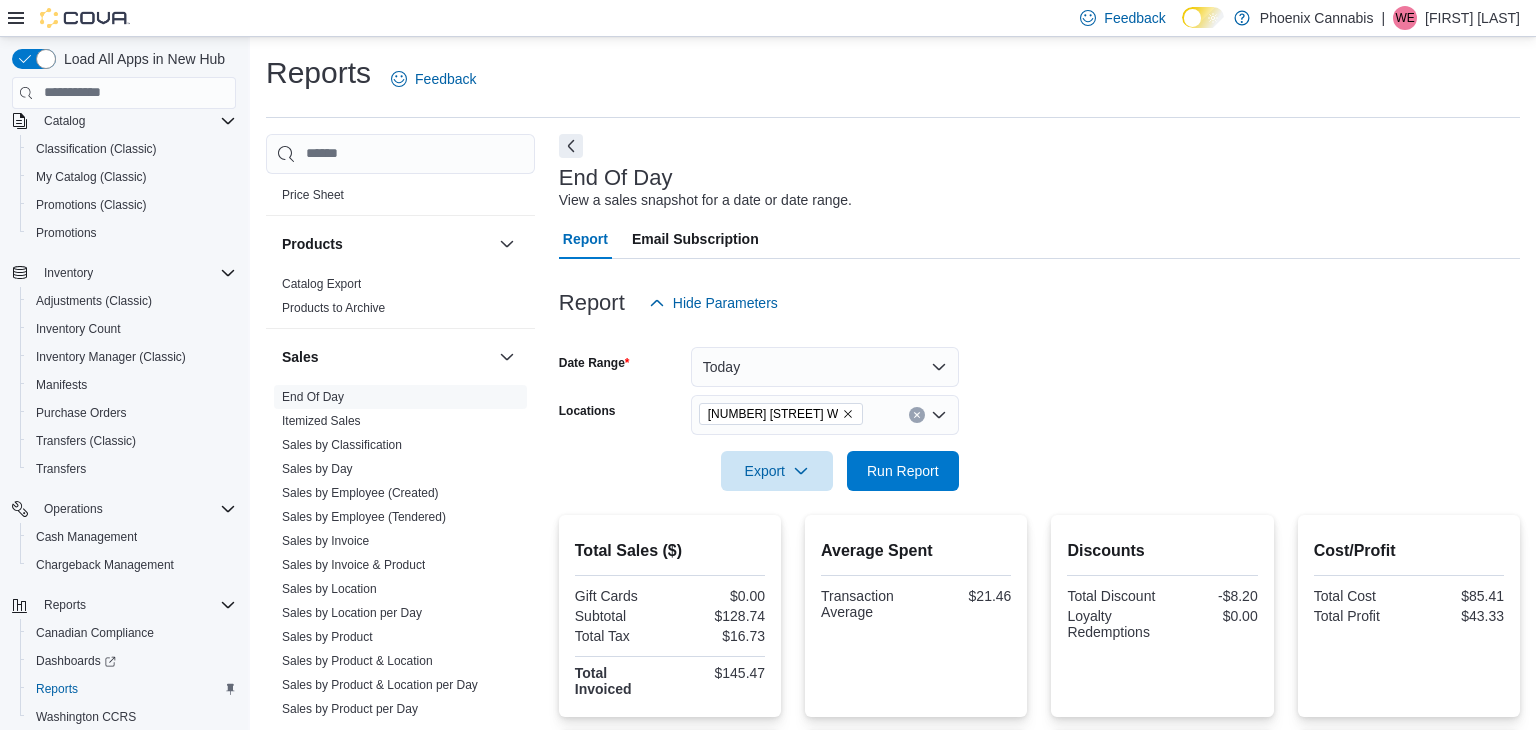 click 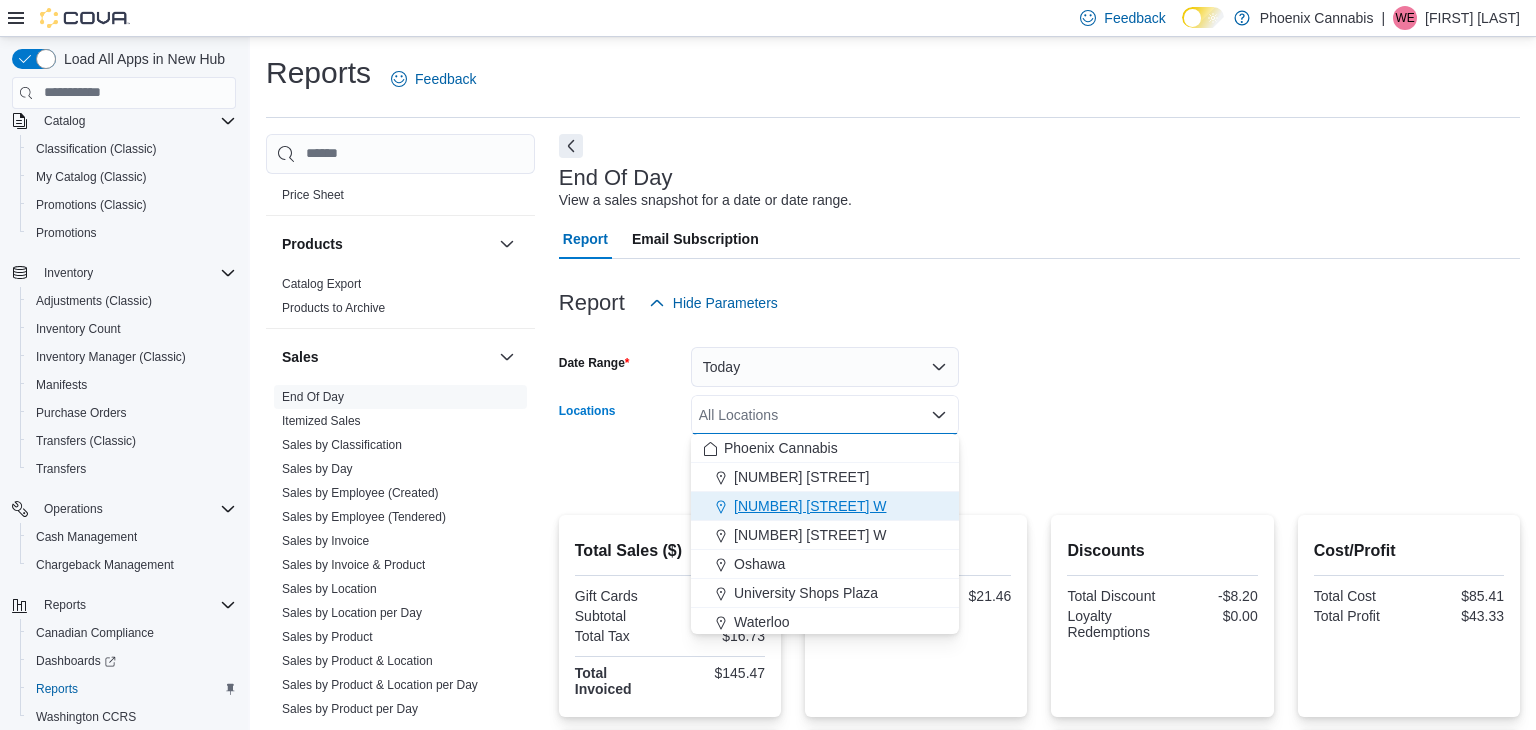 click on "[NUMBER] [STREET] W" at bounding box center (825, 506) 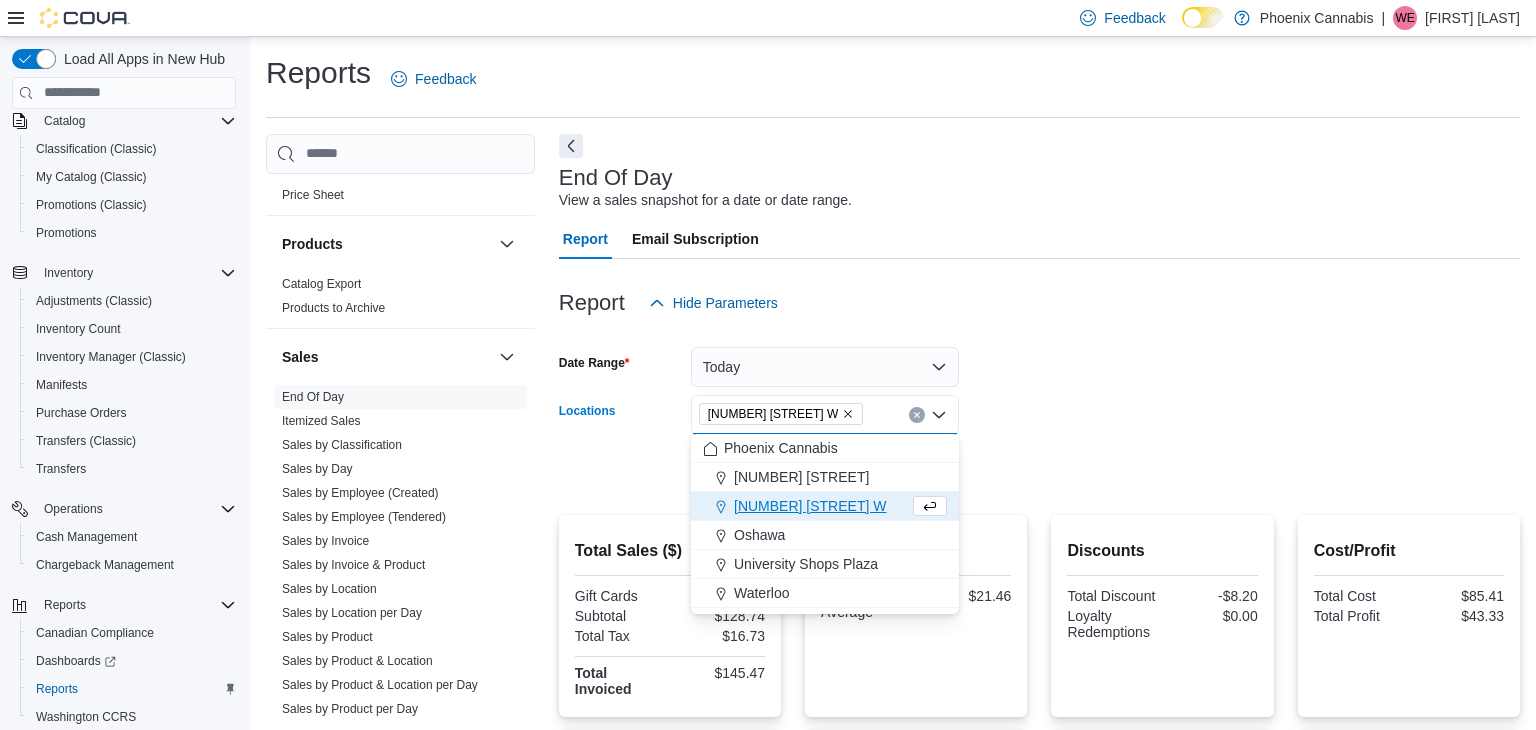 click on "Date Range Today Locations [NUMBER] [STREET] W Combo box. Selected. [NUMBER] [STREET] W. Press Backspace to delete [NUMBER] [STREET] W. Combo box input. All Locations. Type some text or, to display a list of choices, press Down Arrow. To exit the list of choices, press Escape. Export  Run Report" at bounding box center [1039, 407] 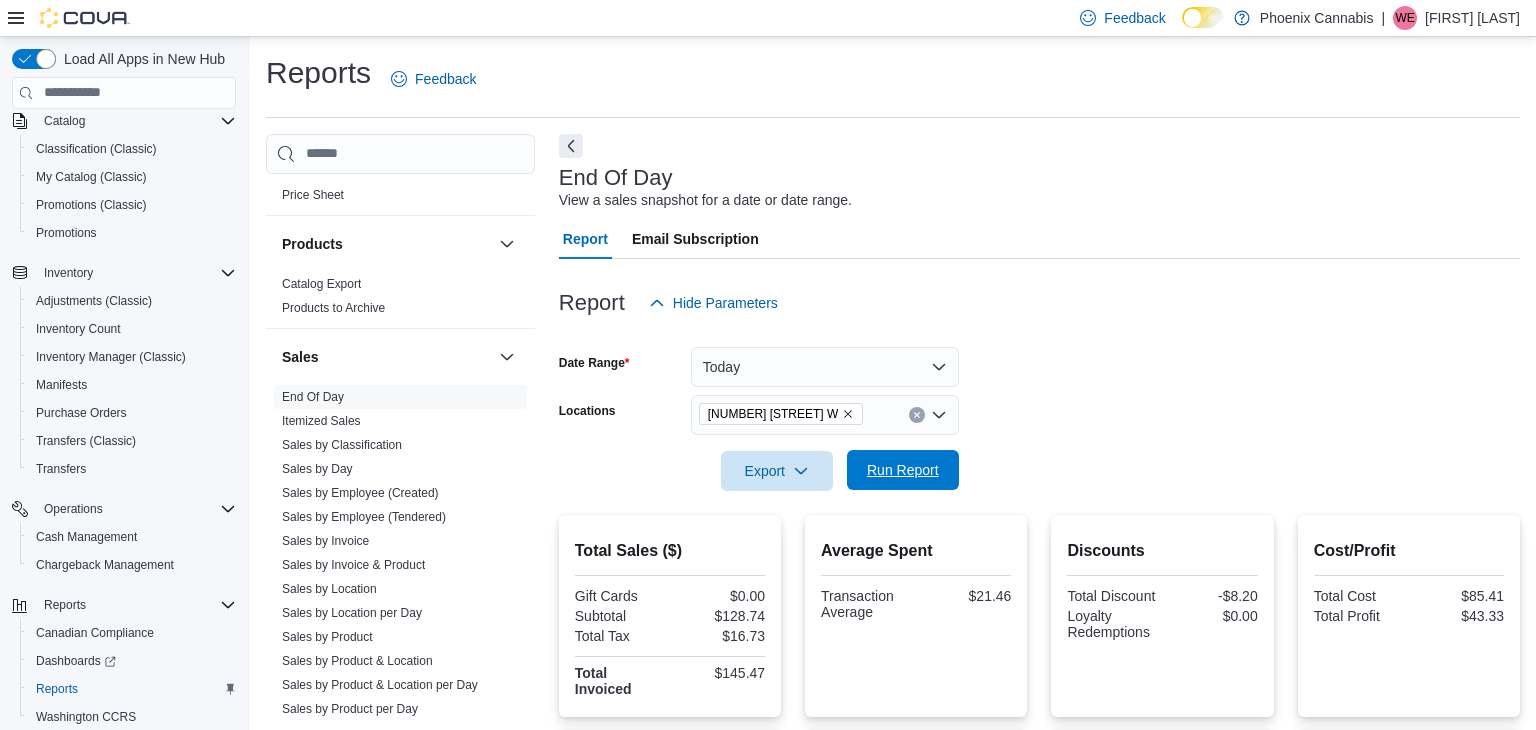 click on "Run Report" at bounding box center (903, 470) 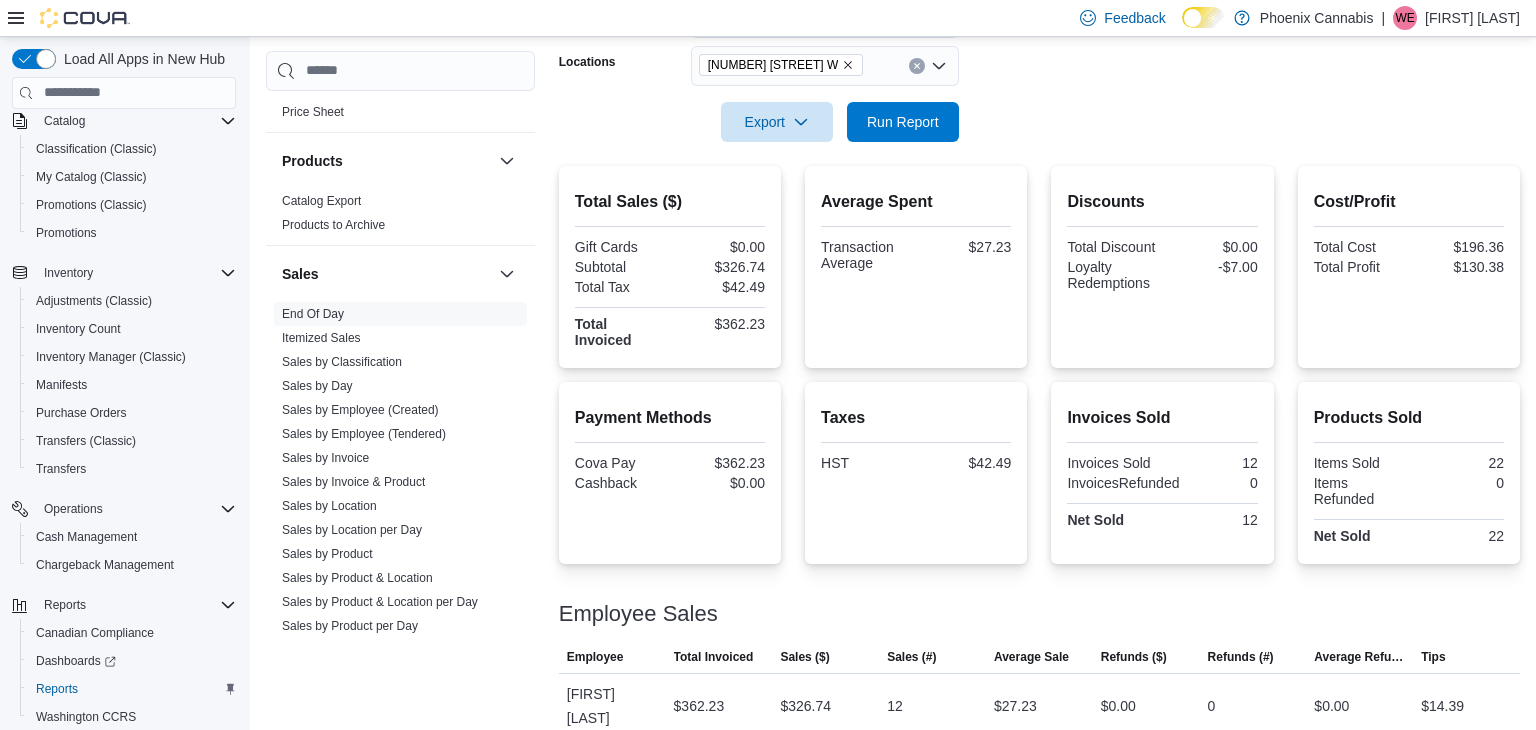 scroll, scrollTop: 0, scrollLeft: 0, axis: both 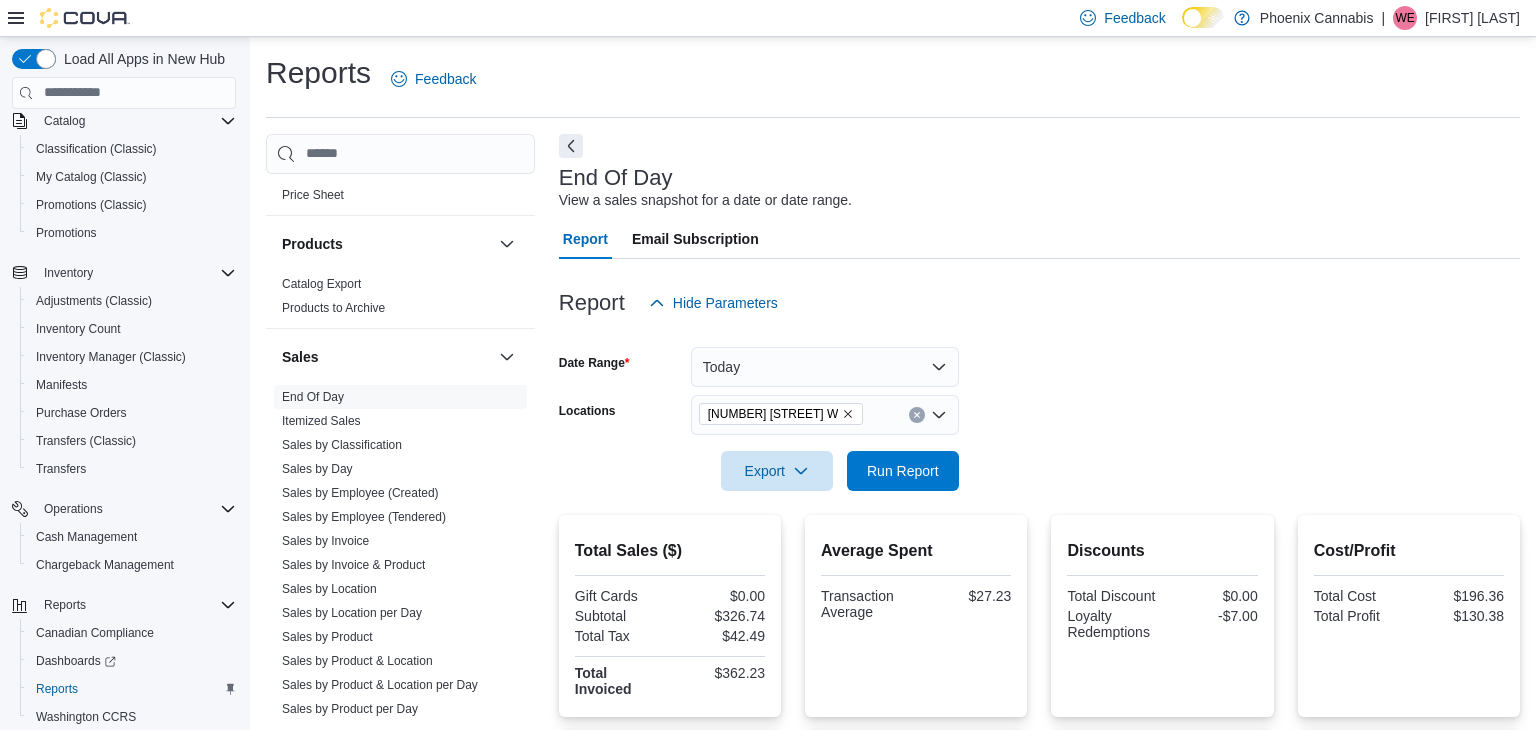 click 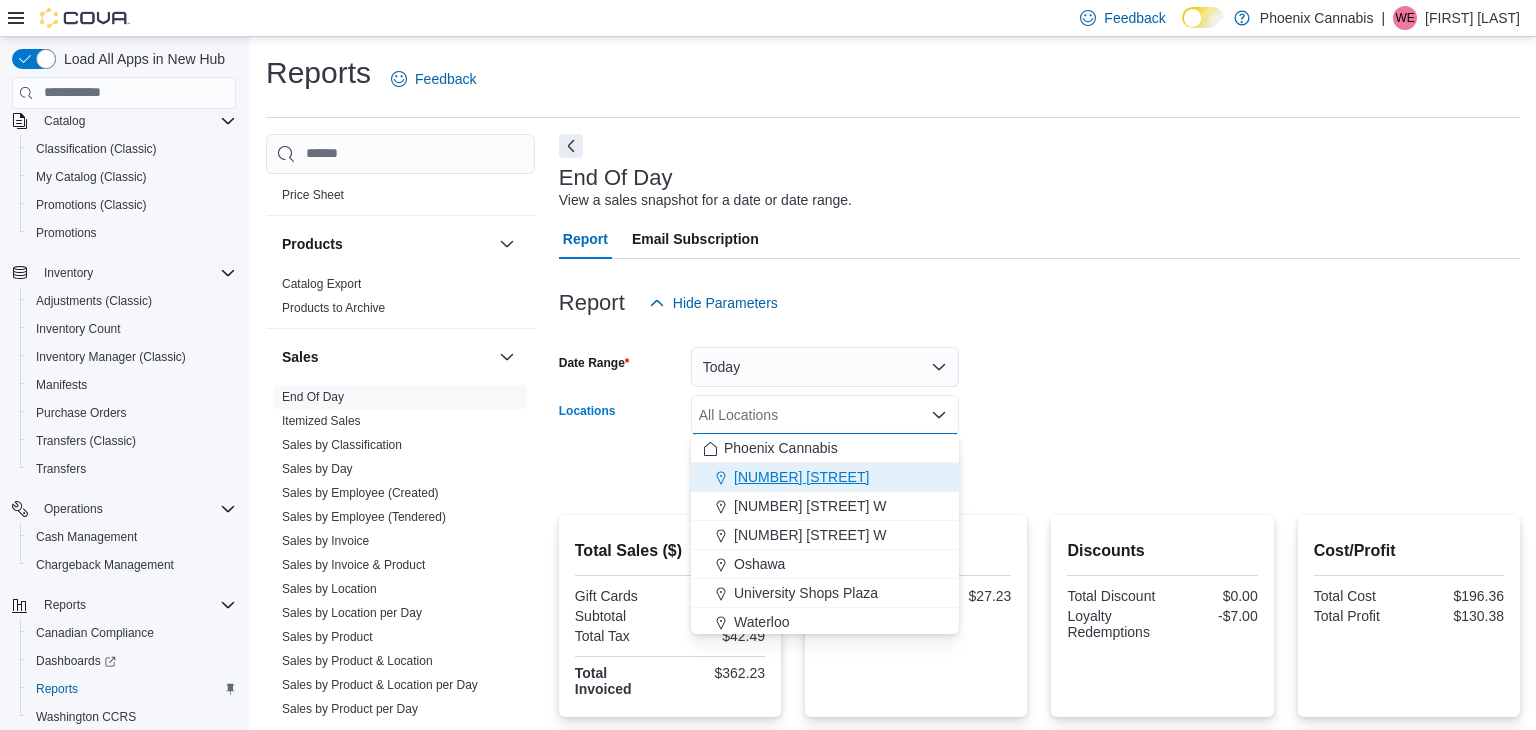 click on "[NUMBER] [STREET]" at bounding box center (801, 477) 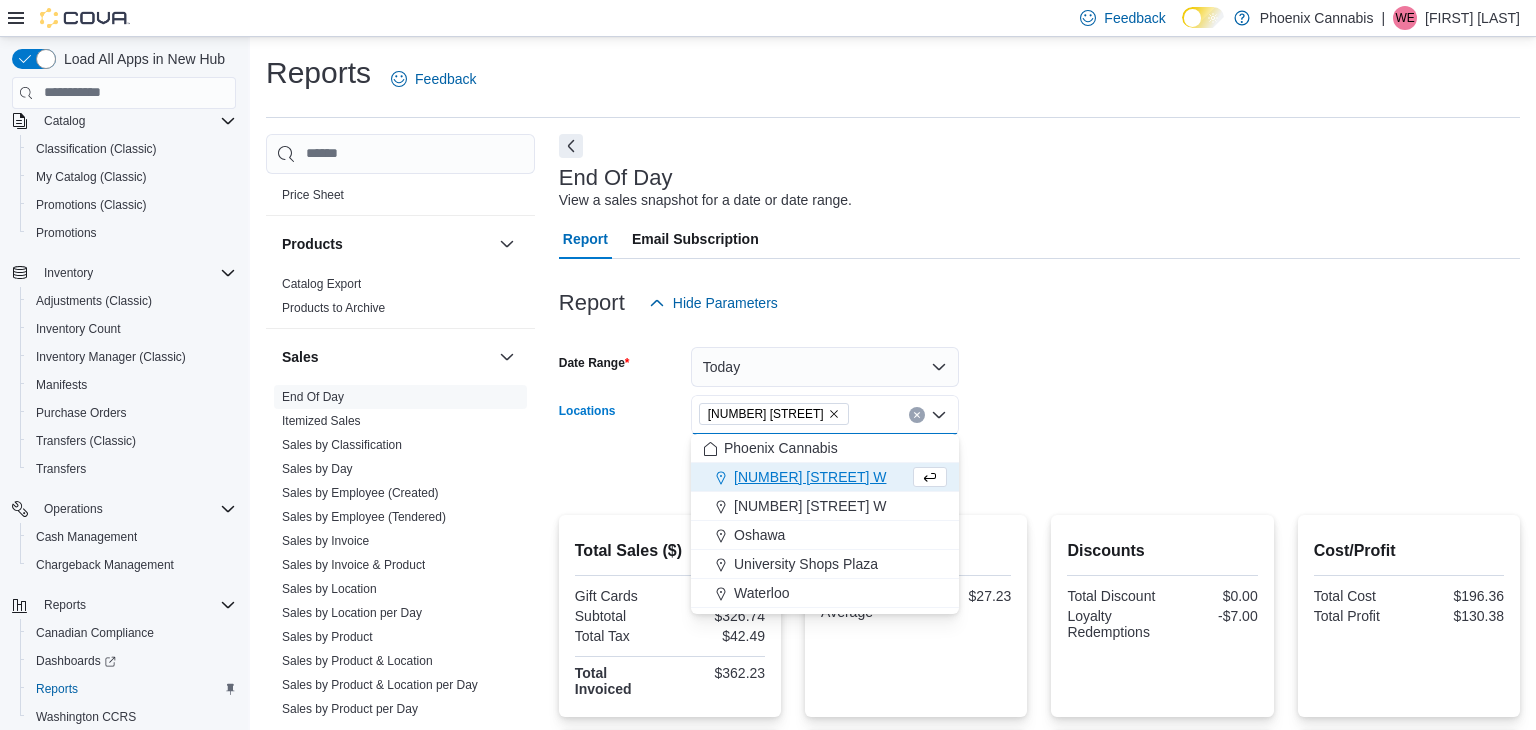 click on "Date Range Today Locations [NUMBER] [STREET] Combo box. Selected. [NUMBER] [STREET]. Press Backspace to delete [NUMBER] [STREET]. Combo box input. All Locations. Type some text or, to display a list of choices, press Down Arrow. To exit the list of choices, press Escape. Export  Run Report" at bounding box center (1039, 407) 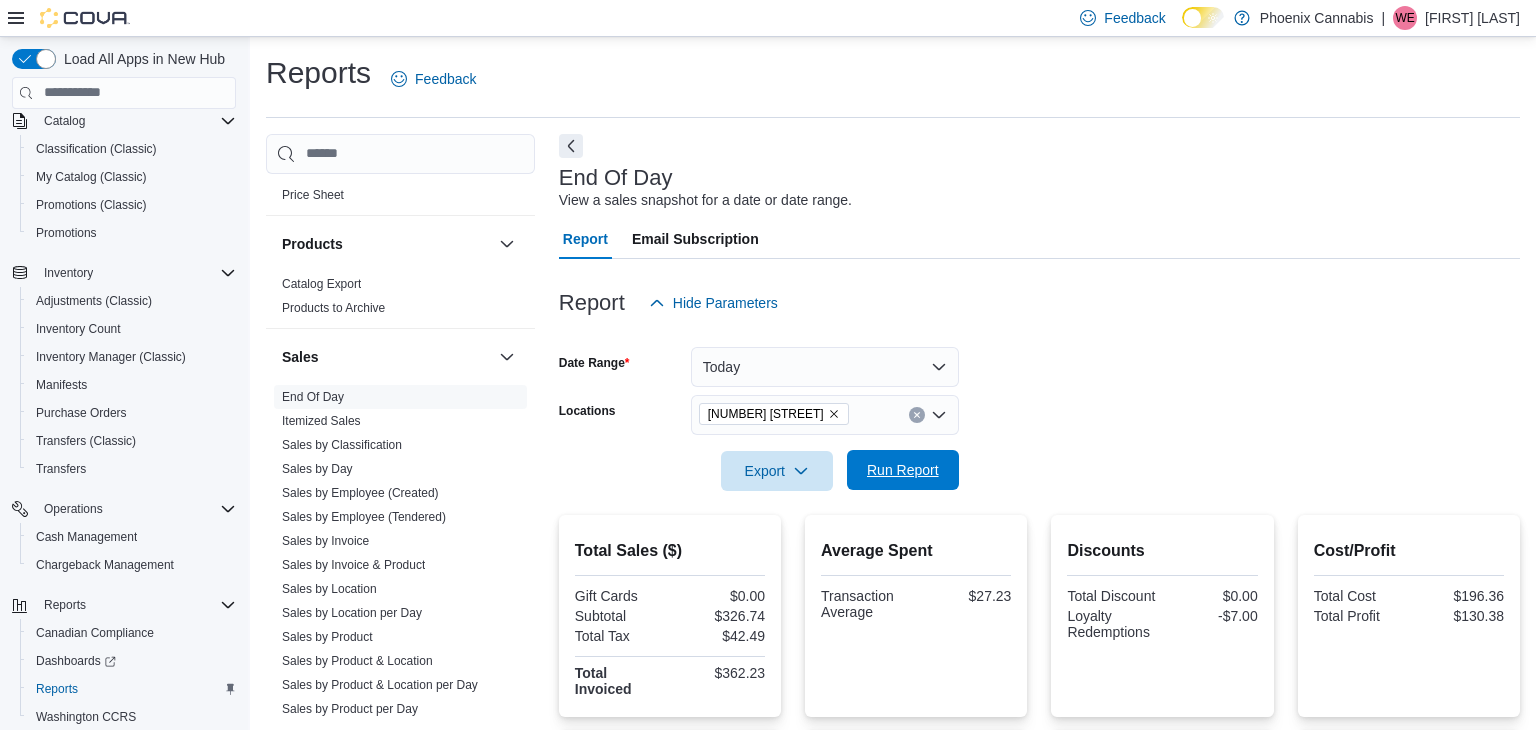 click on "Run Report" at bounding box center [903, 470] 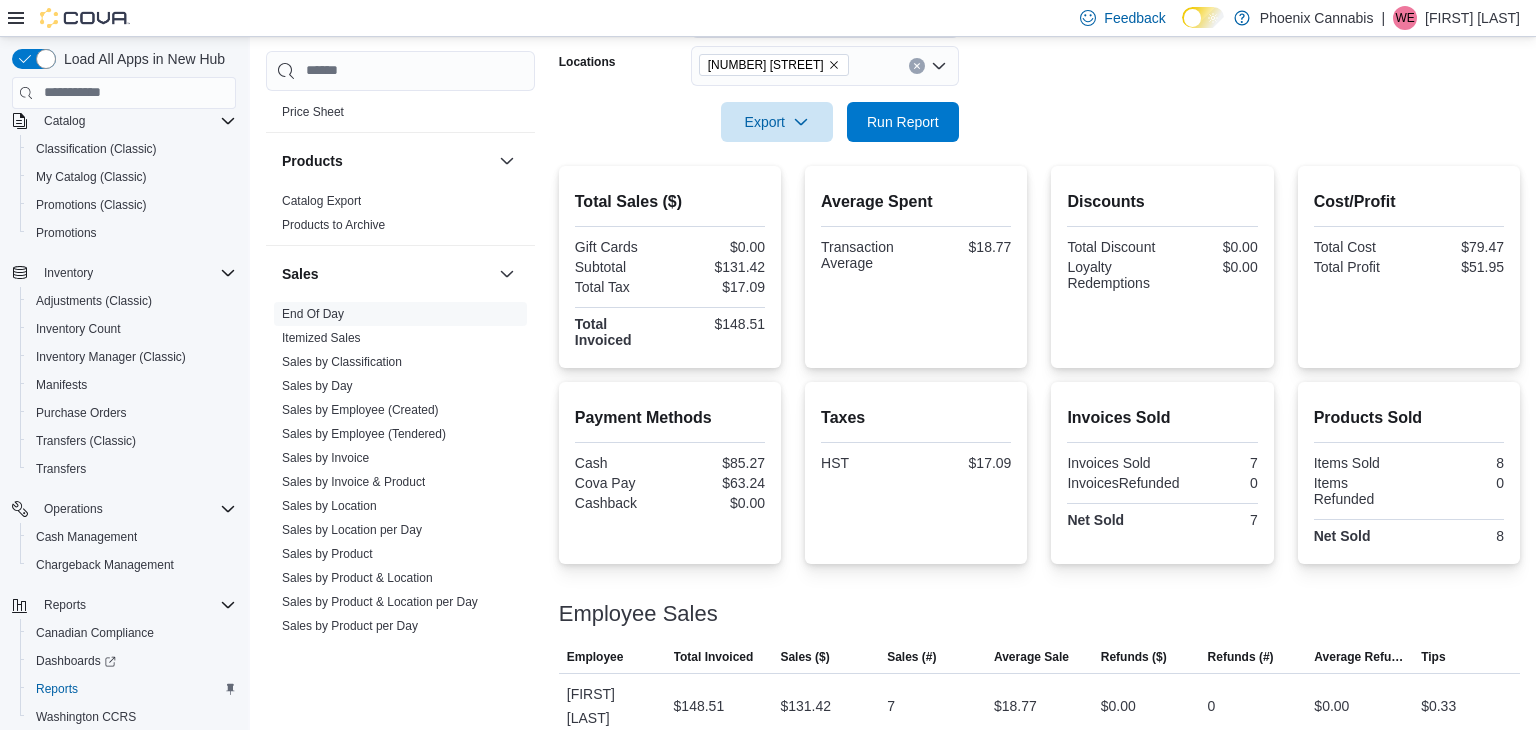 scroll, scrollTop: 0, scrollLeft: 0, axis: both 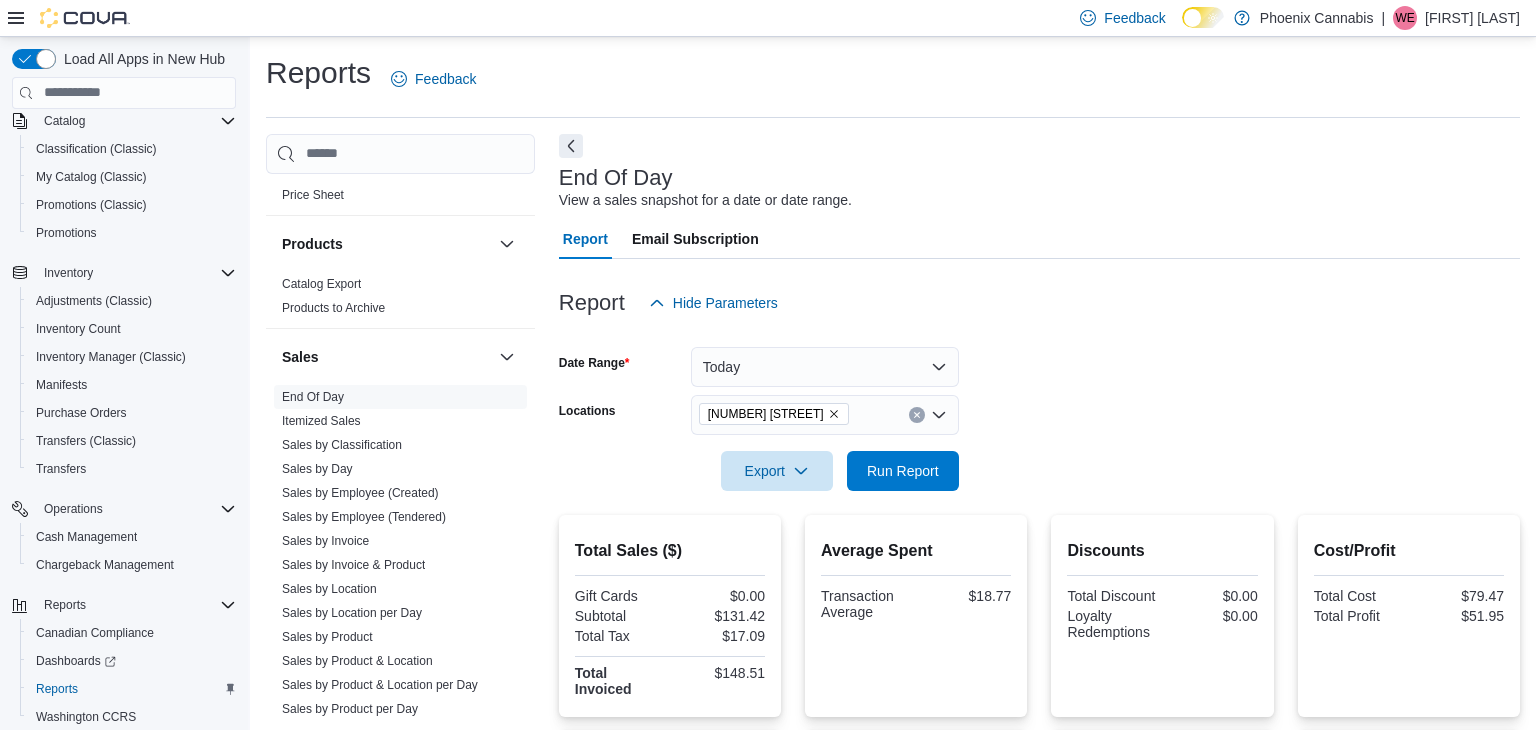 click 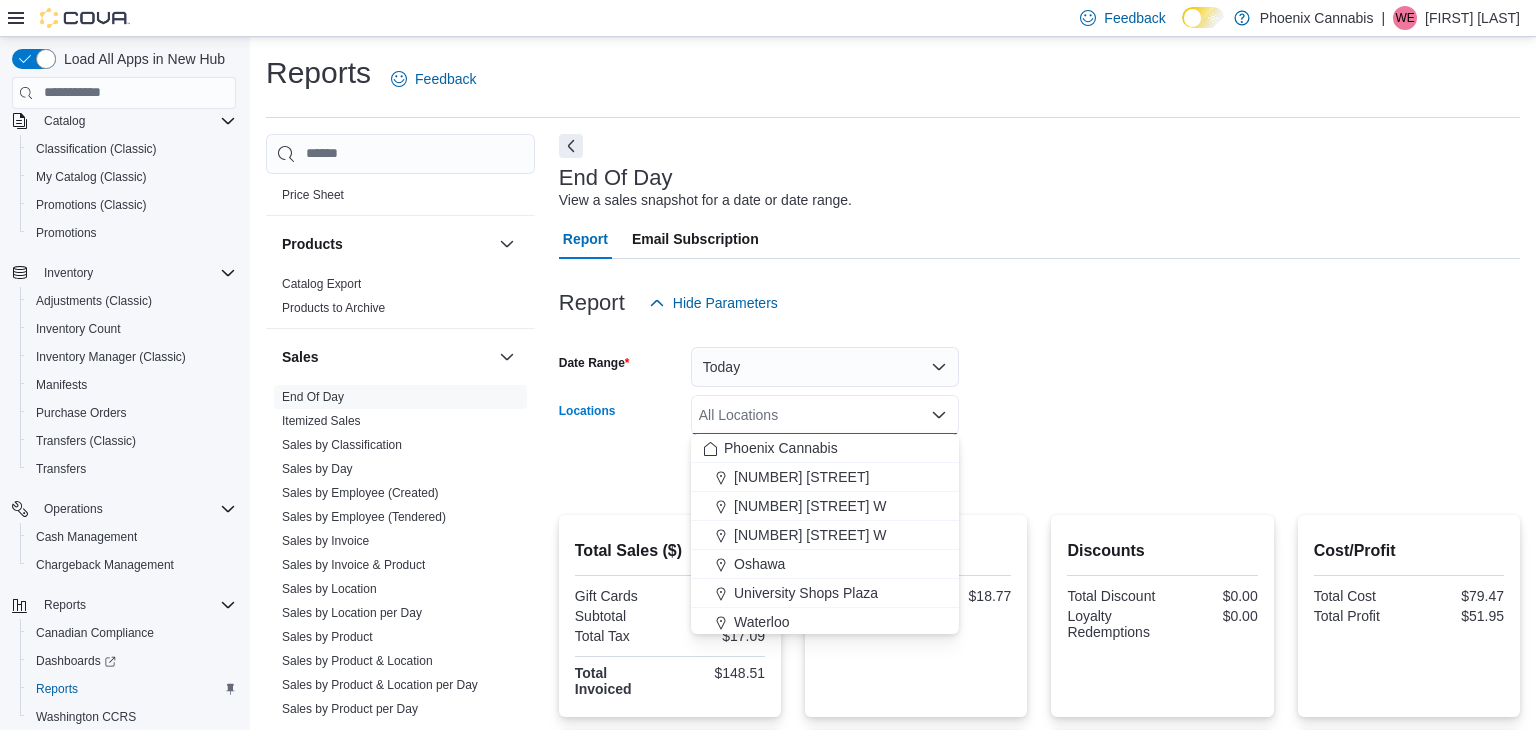 click on "Export  Run Report" at bounding box center (759, 471) 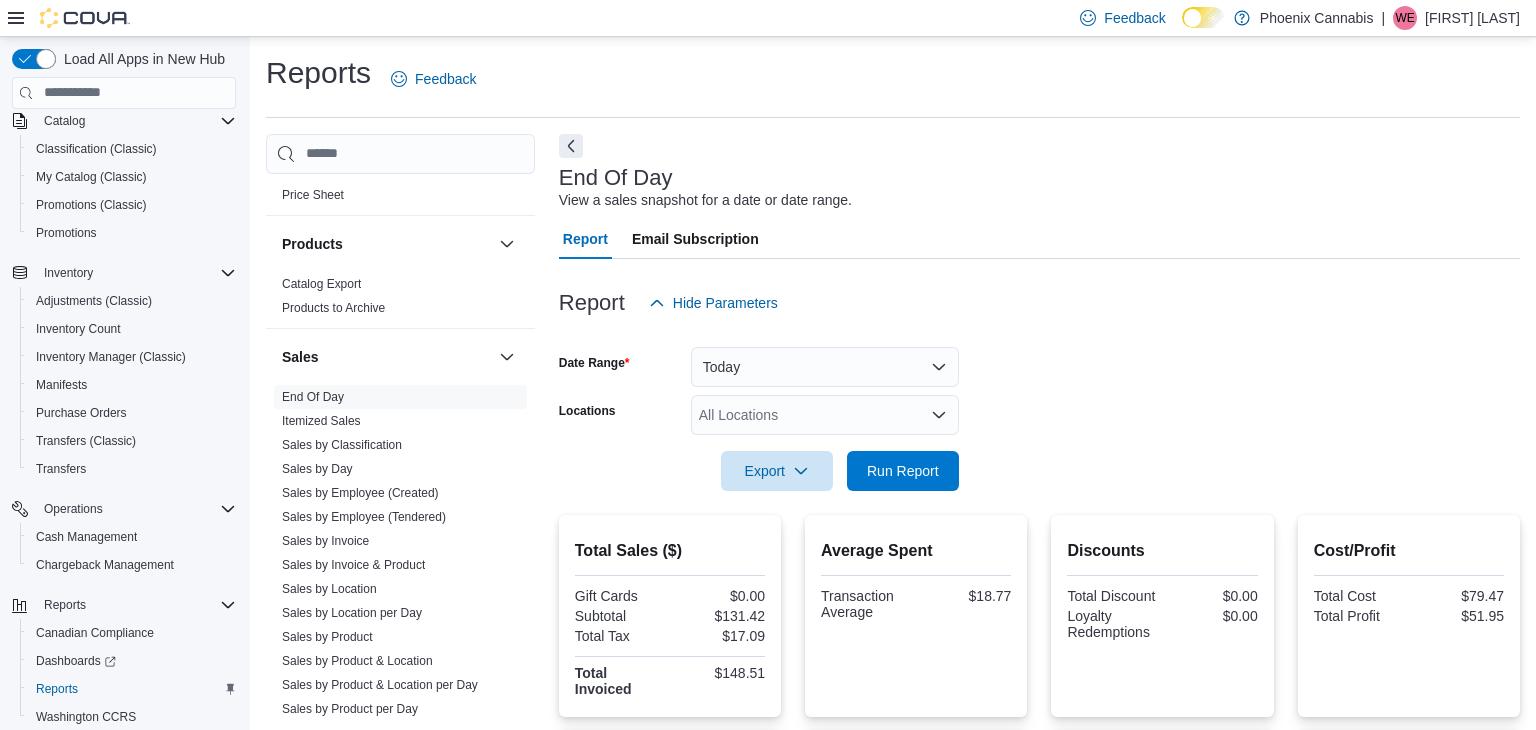 click on "All Locations" at bounding box center (825, 415) 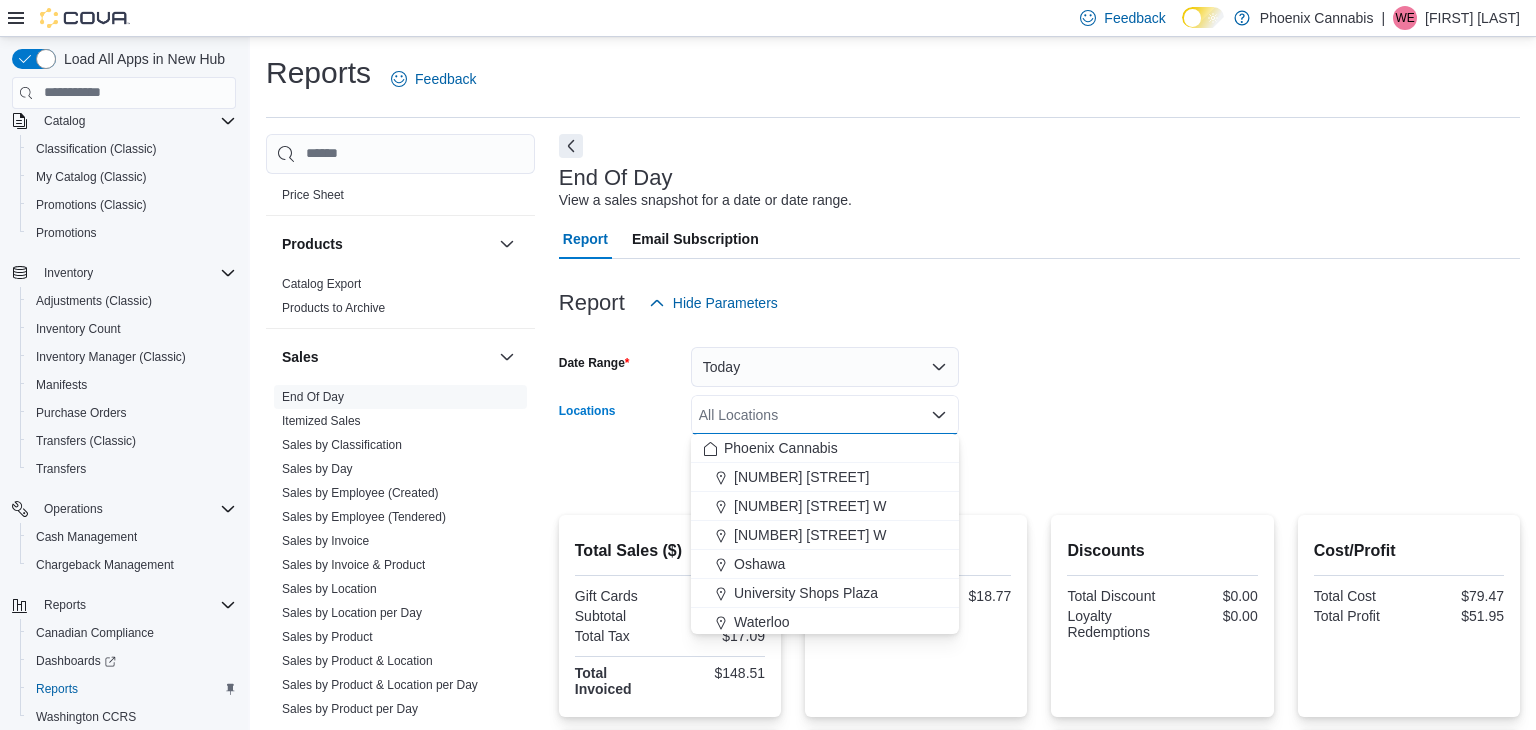 click on "Cash Management Cash Management Cash Out Details Compliance OCS Transaction Submission Details Cova Pay Canada Fee and Settlement Summary - Online Fee and Settlement Summary - POS Merchant Statement Payment and Settlement Details Payout History Tips by Budtender per Day Transaction Details Customer Customer Activity List Customer Loyalty Points Customer Purchase History Customer Queue New Customers Discounts & Promotions Discounts Promotion Details Promotions Finance GL Account Totals GL Transactions Inventory Inventory Adjustments Inventory by Product Historical Inventory Count Details Inventory On Hand by Package Inventory On Hand by Product Inventory Transactions Package Details Package History Product Expirations Purchase Orders Reorder Transfers Loyalty Loyalty Adjustments Loyalty Redemption Values OCM OCM Weekly Inventory Pricing Price Sheet Products Catalog Export Products to Archive Sales End Of Day Itemized Sales Sales by Classification Sales by Day Sales by Employee (Created) Sales by Invoice Taxes" at bounding box center (893, 611) 